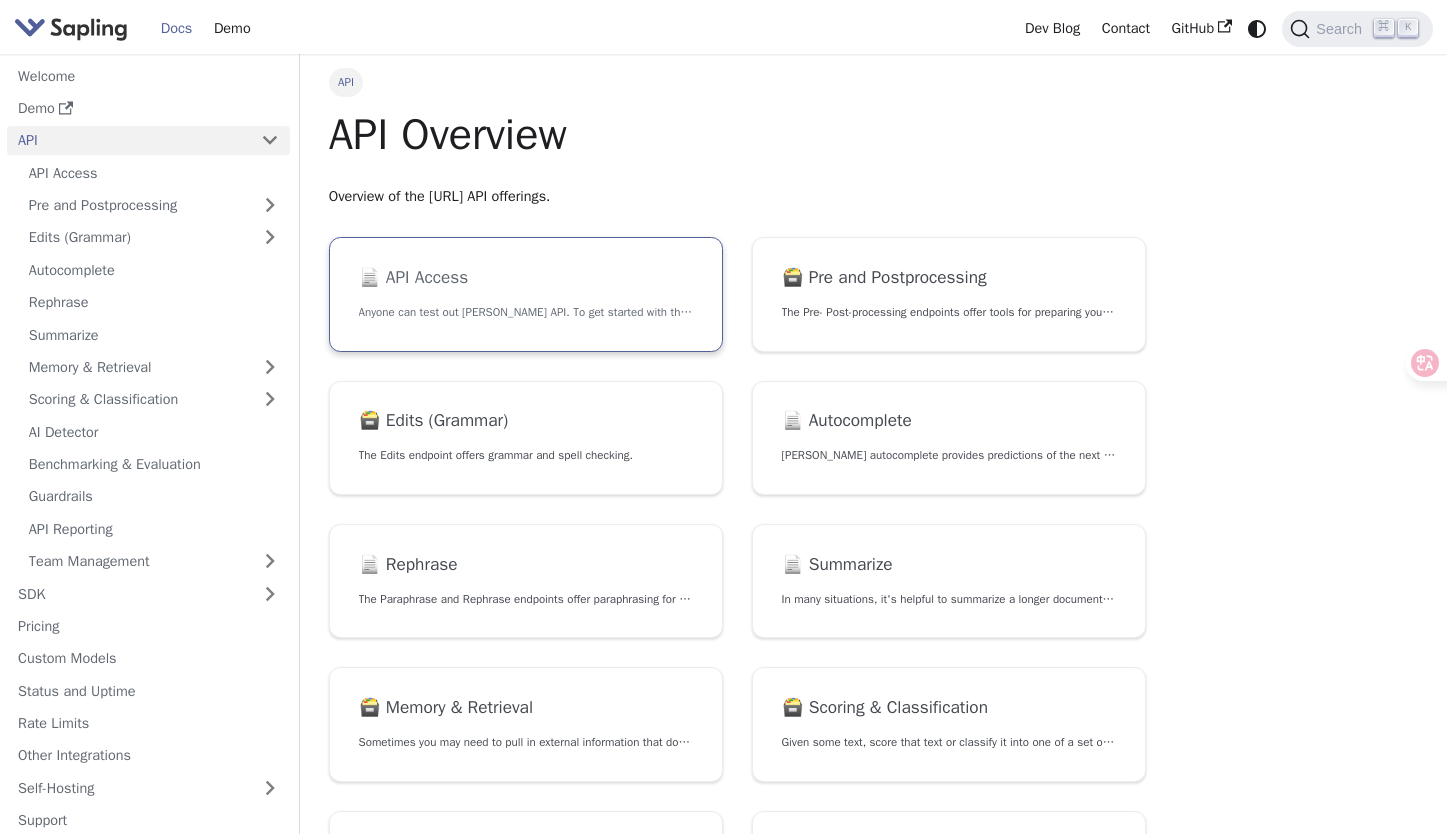 scroll, scrollTop: 0, scrollLeft: 0, axis: both 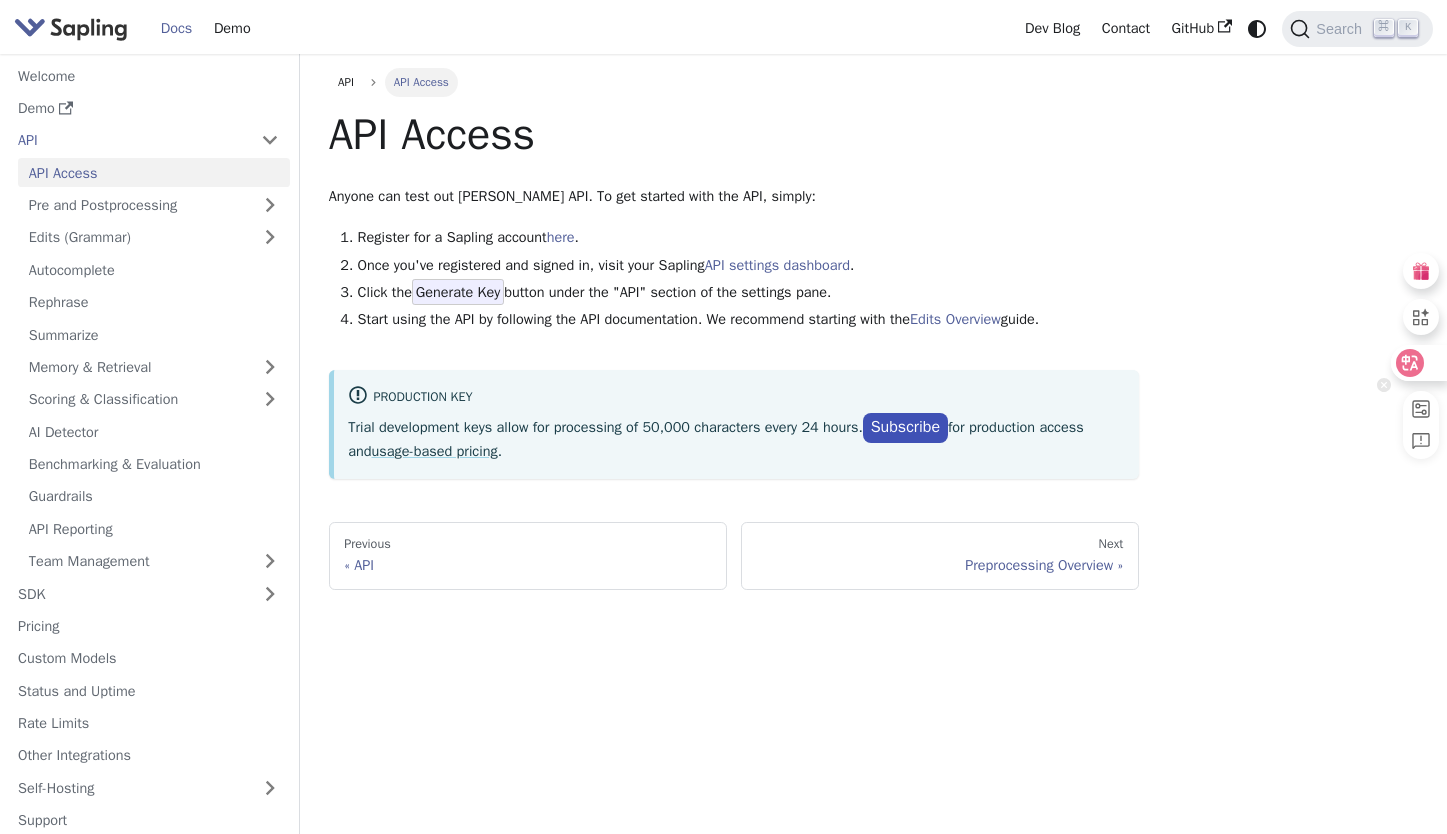click at bounding box center (1418, 363) 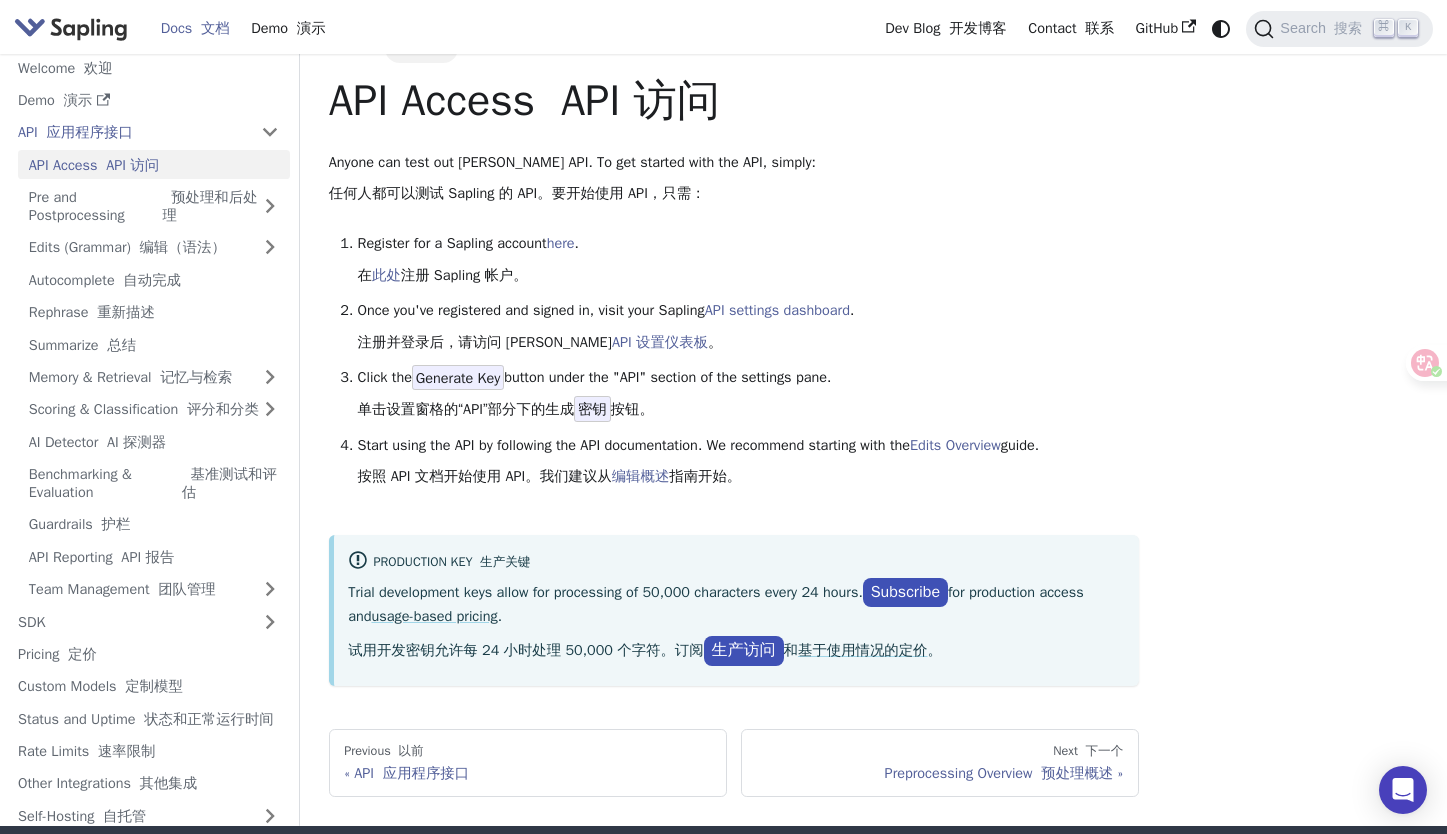 scroll, scrollTop: 36, scrollLeft: 0, axis: vertical 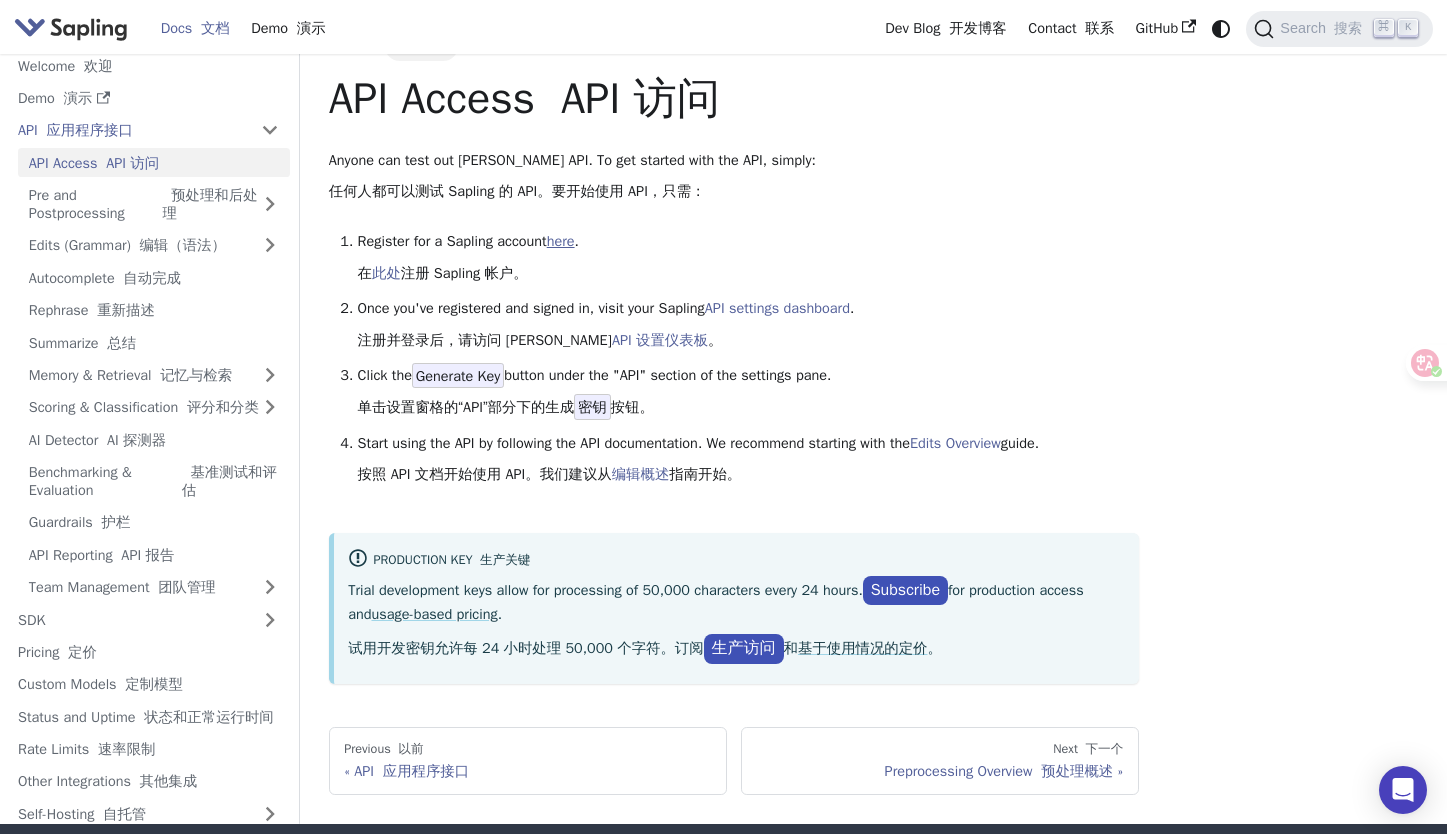 click on "here" at bounding box center (561, 241) 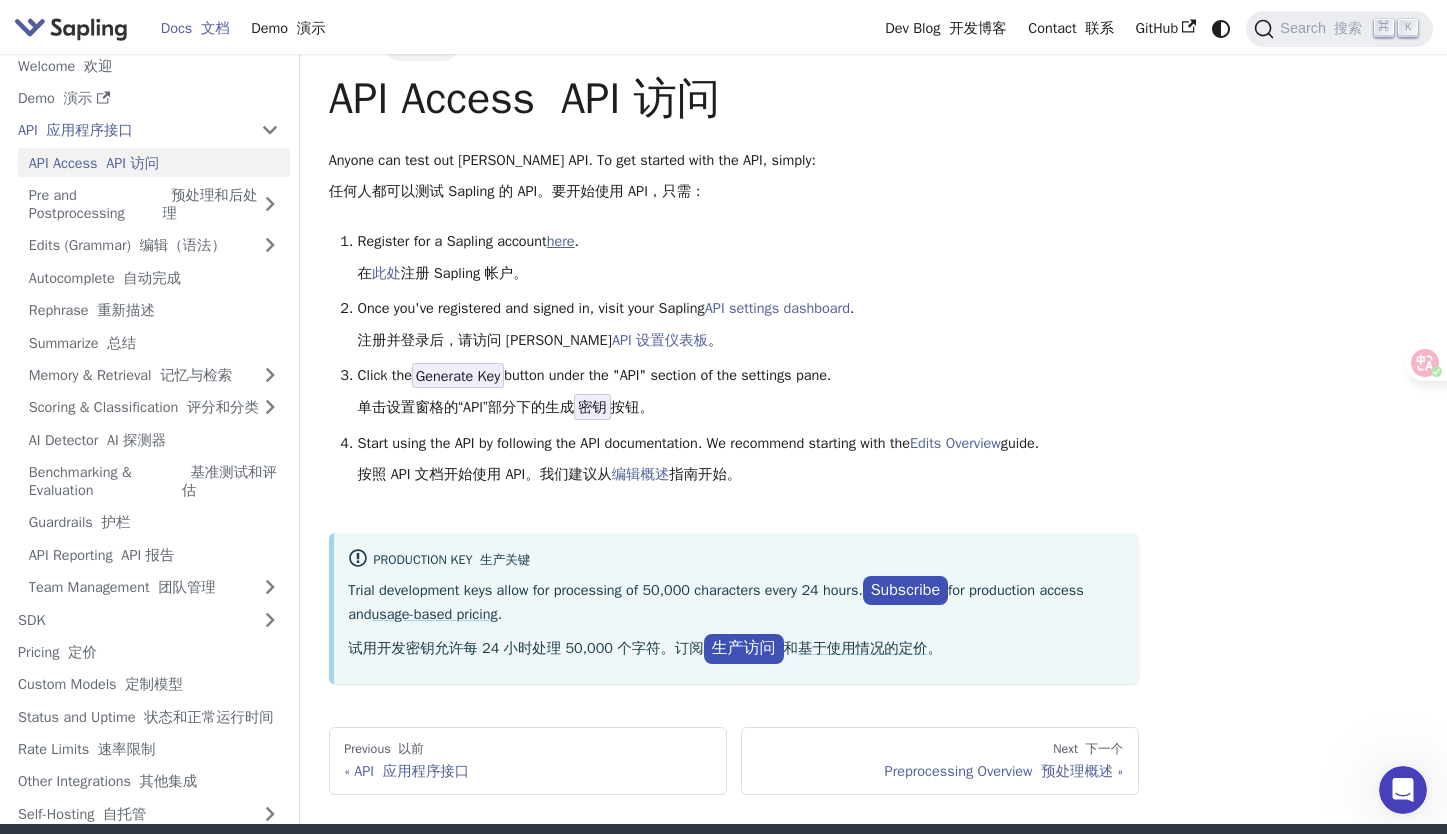 scroll, scrollTop: 0, scrollLeft: 0, axis: both 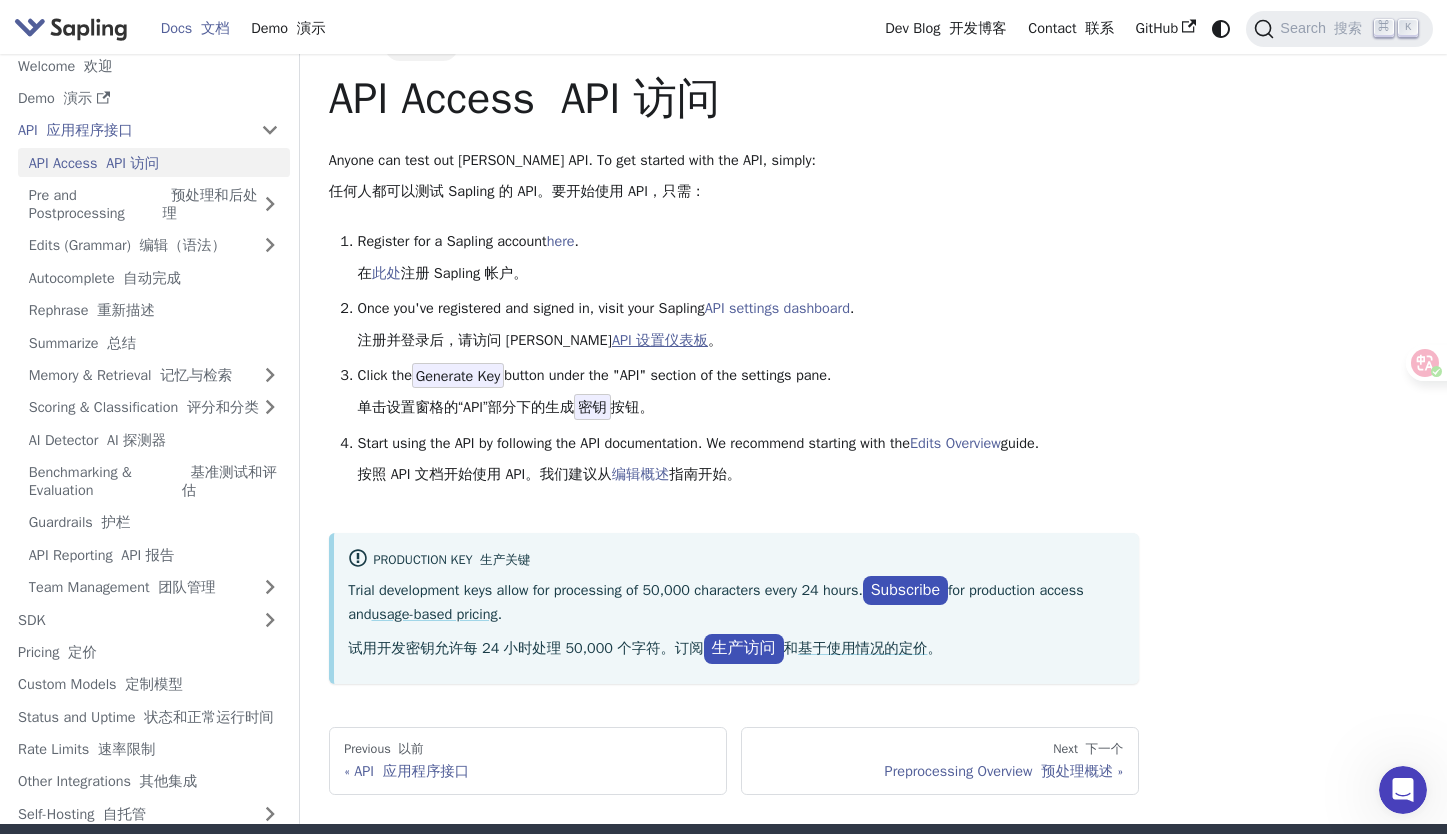 click on "API 设置仪表板" at bounding box center (660, 340) 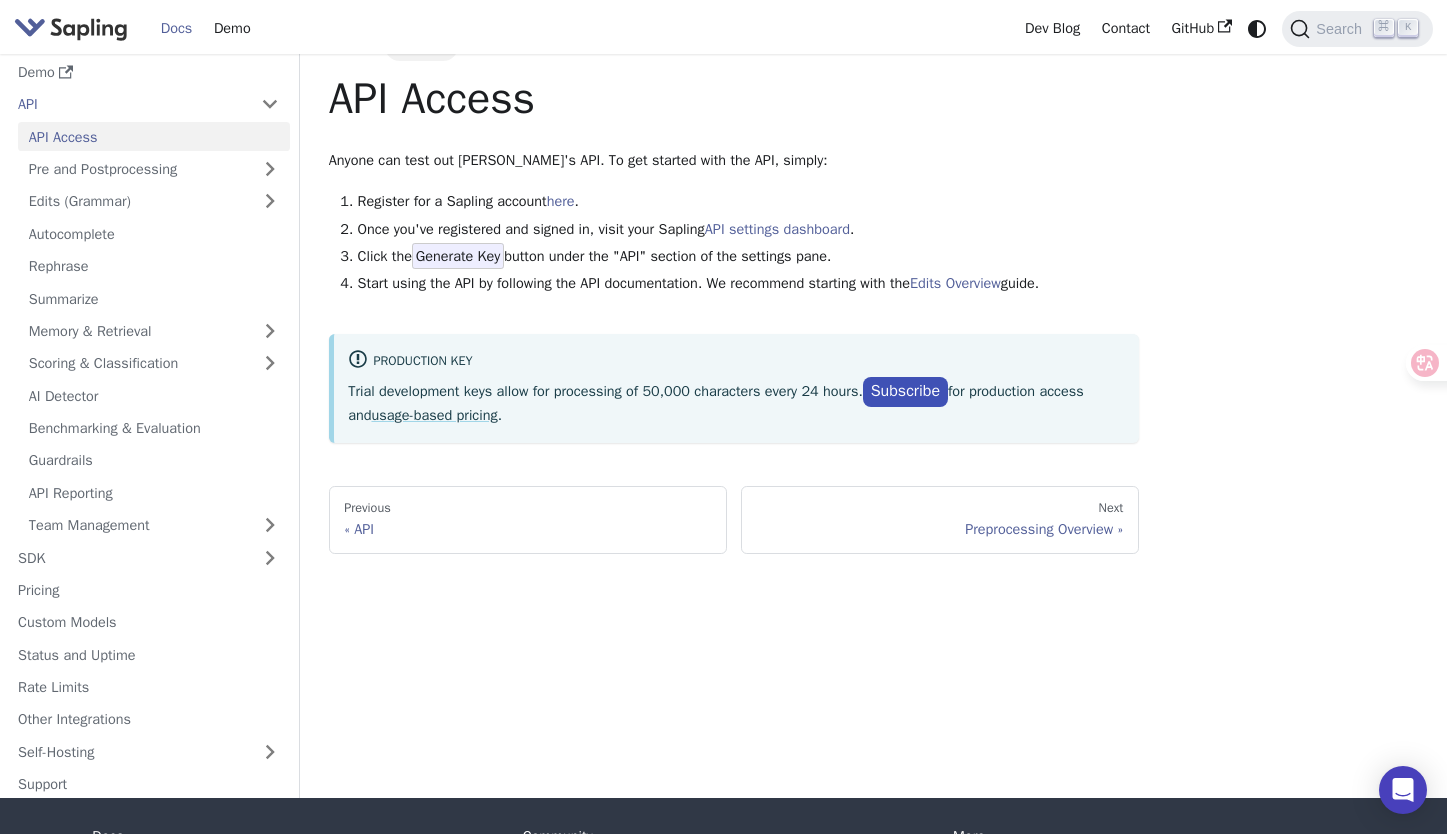 scroll, scrollTop: 0, scrollLeft: 0, axis: both 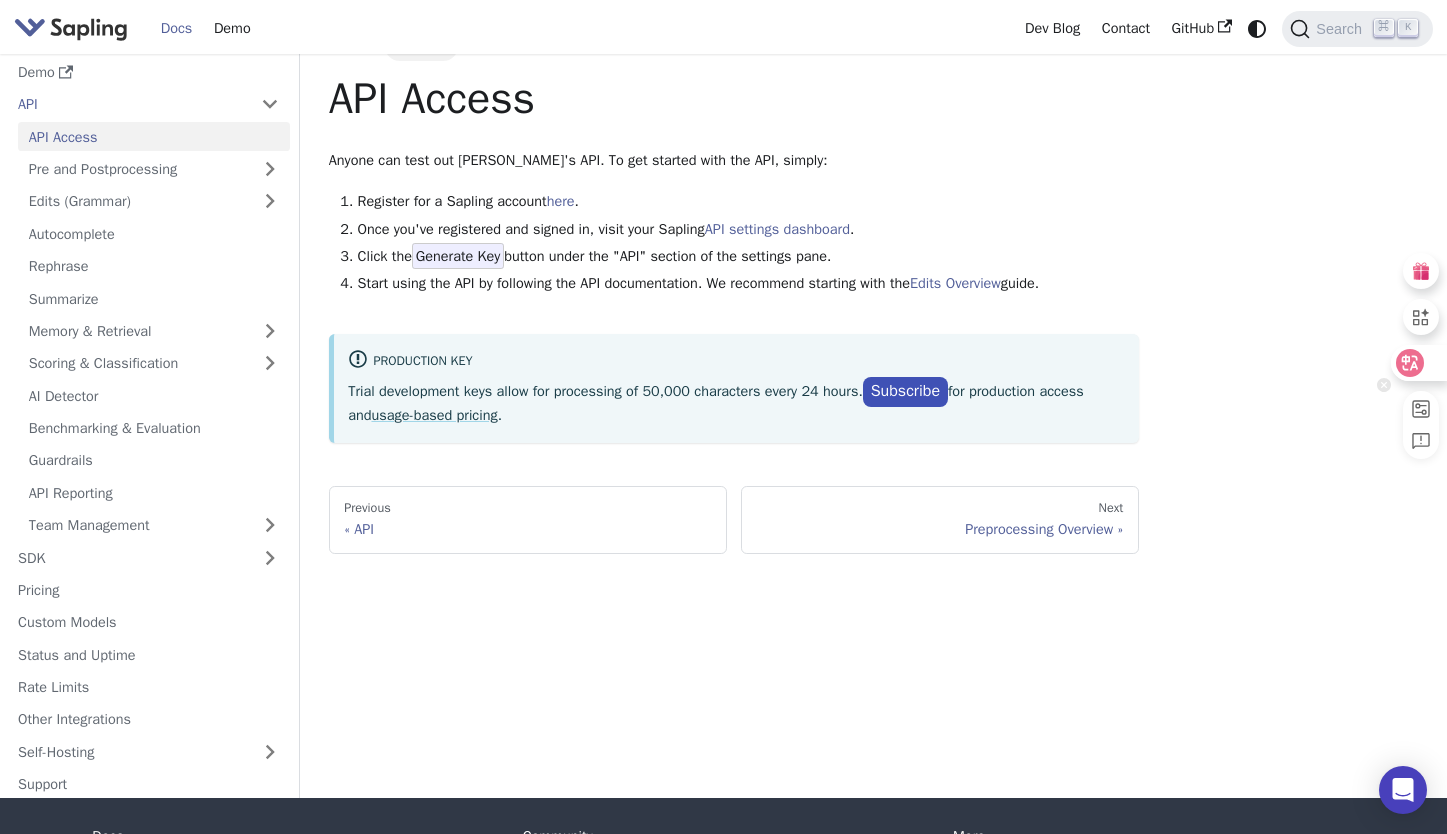 click 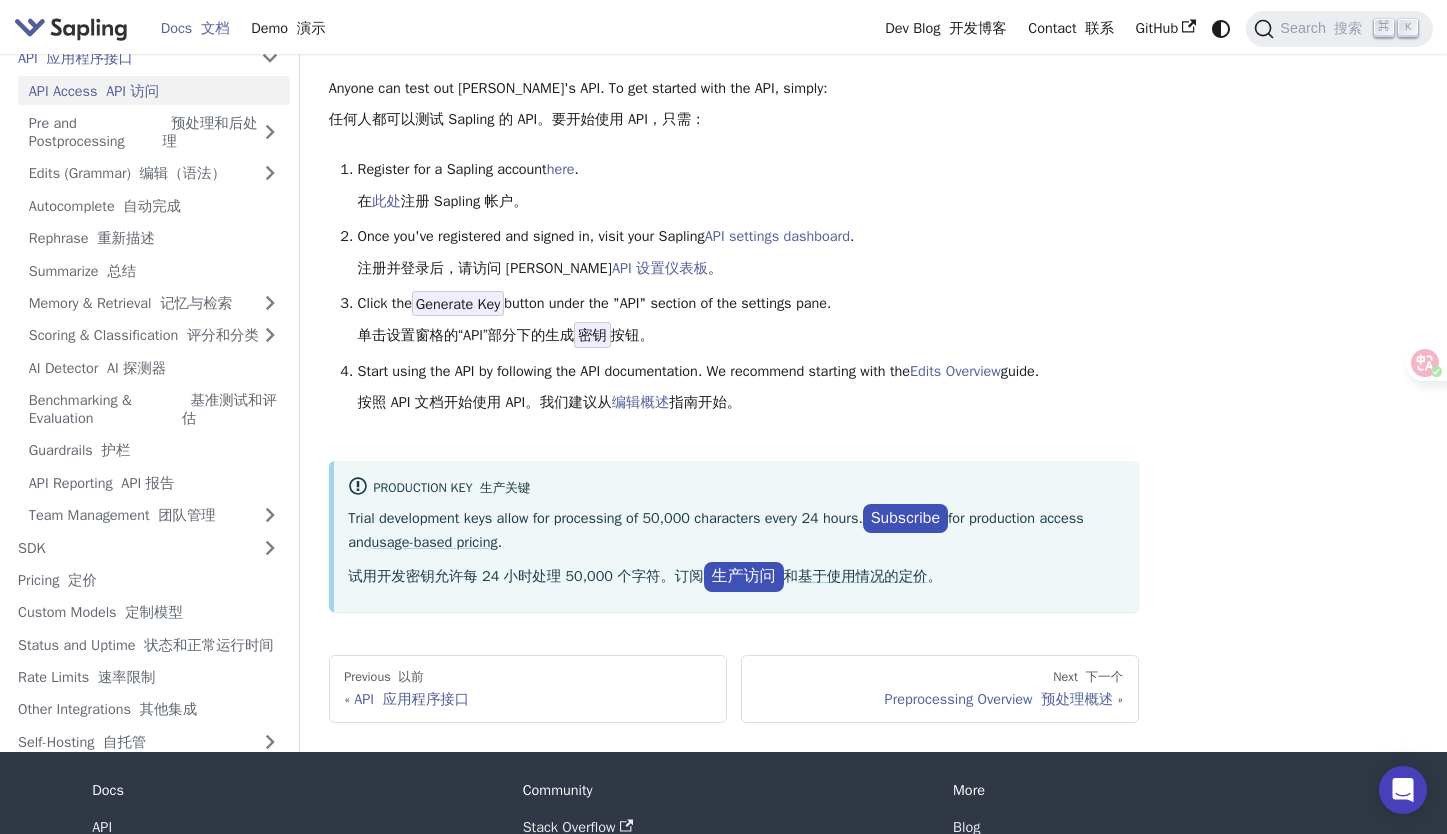 scroll, scrollTop: 117, scrollLeft: 0, axis: vertical 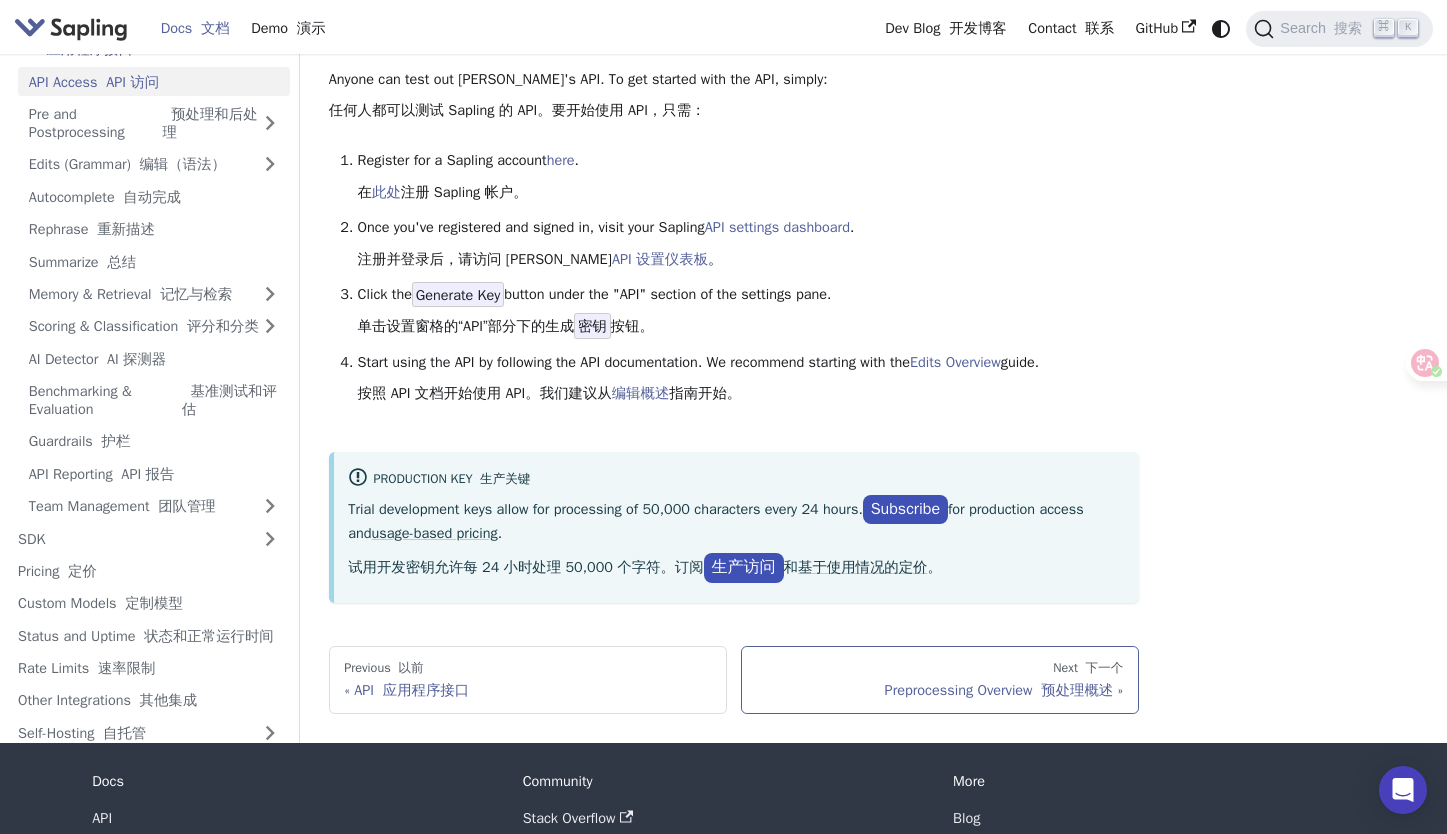 click on "Preprocessing Overview    预处理概述" at bounding box center [939, 690] 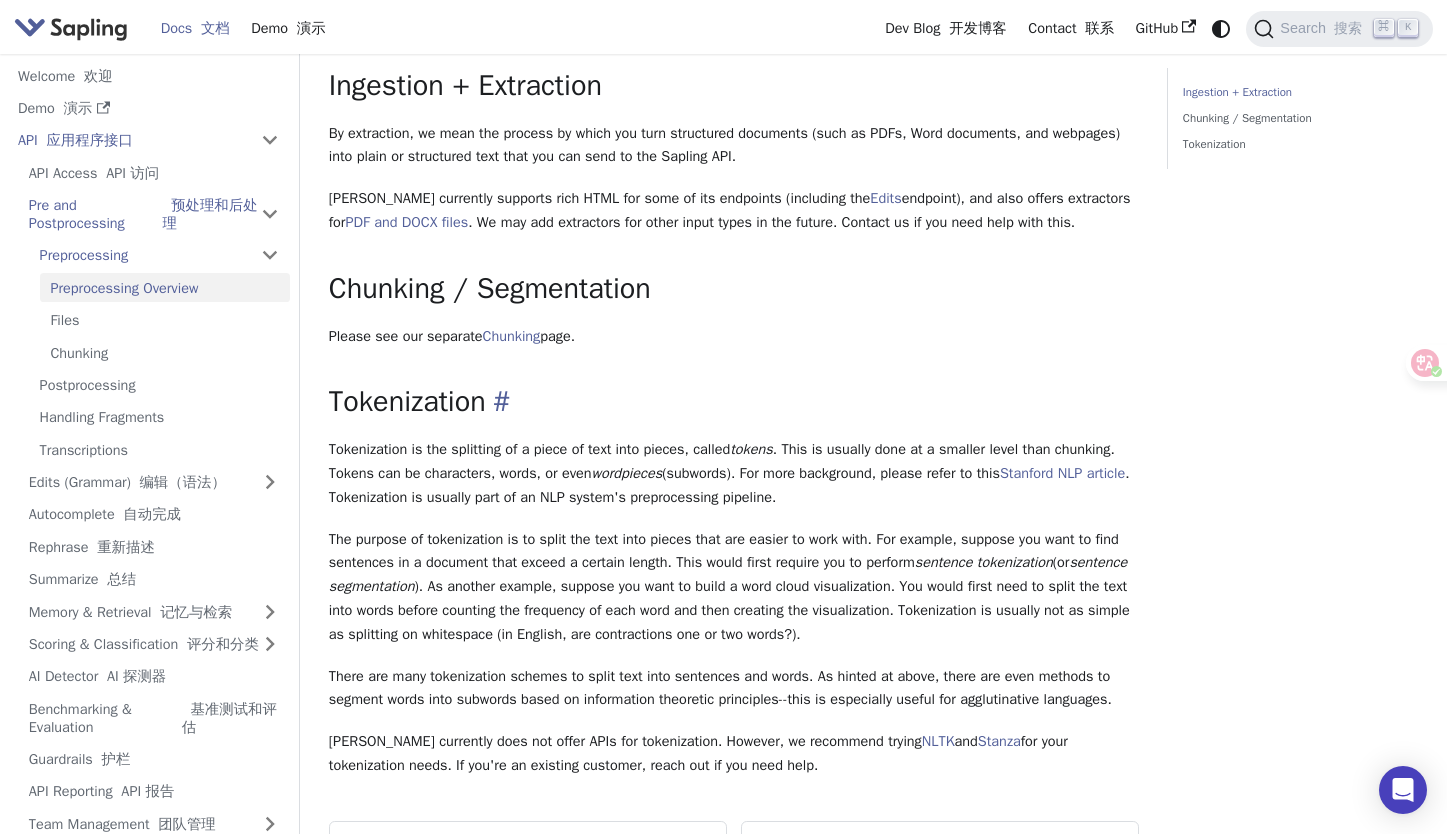 scroll, scrollTop: 0, scrollLeft: 0, axis: both 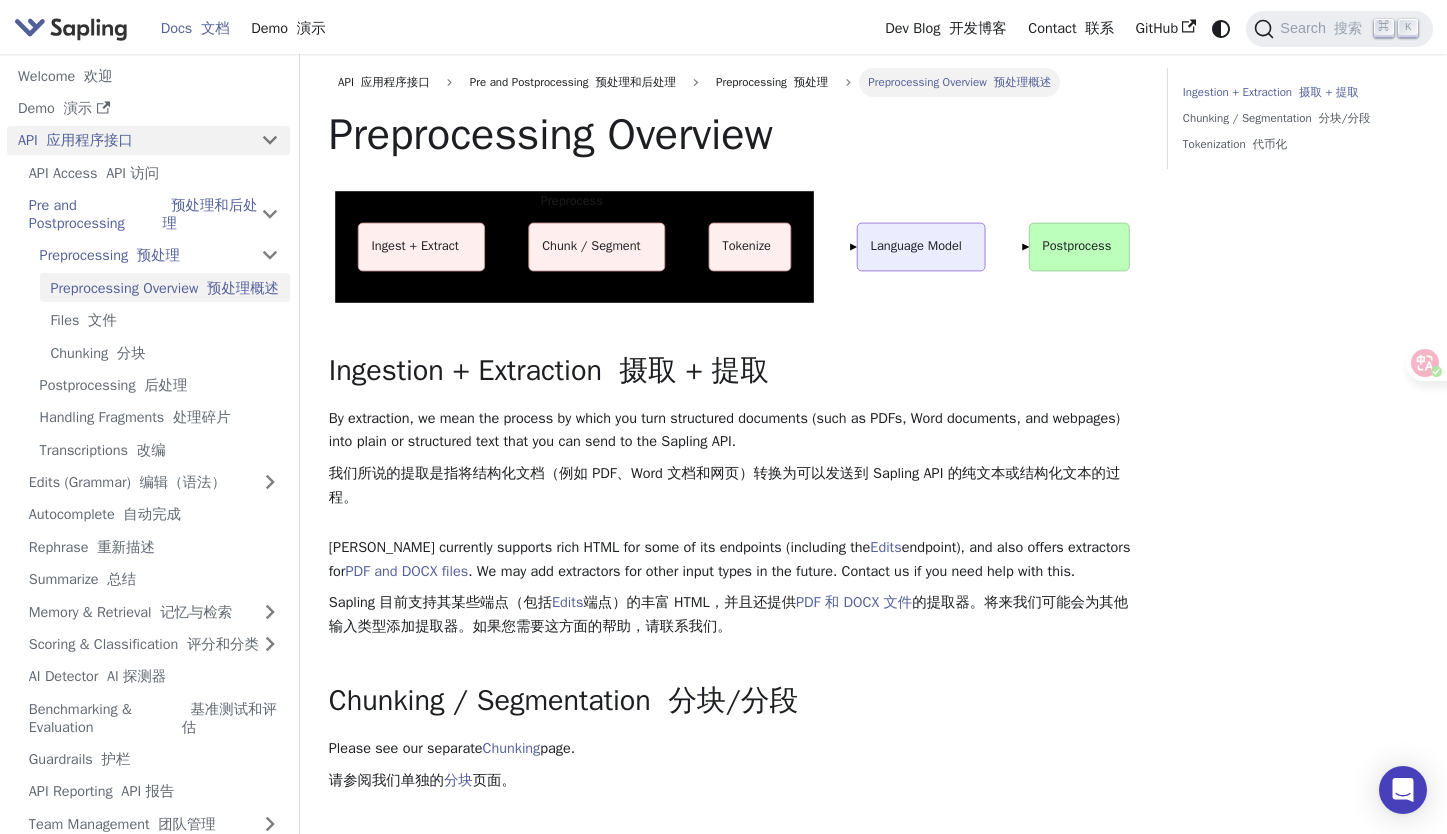click on "应用程序接口" at bounding box center [89, 140] 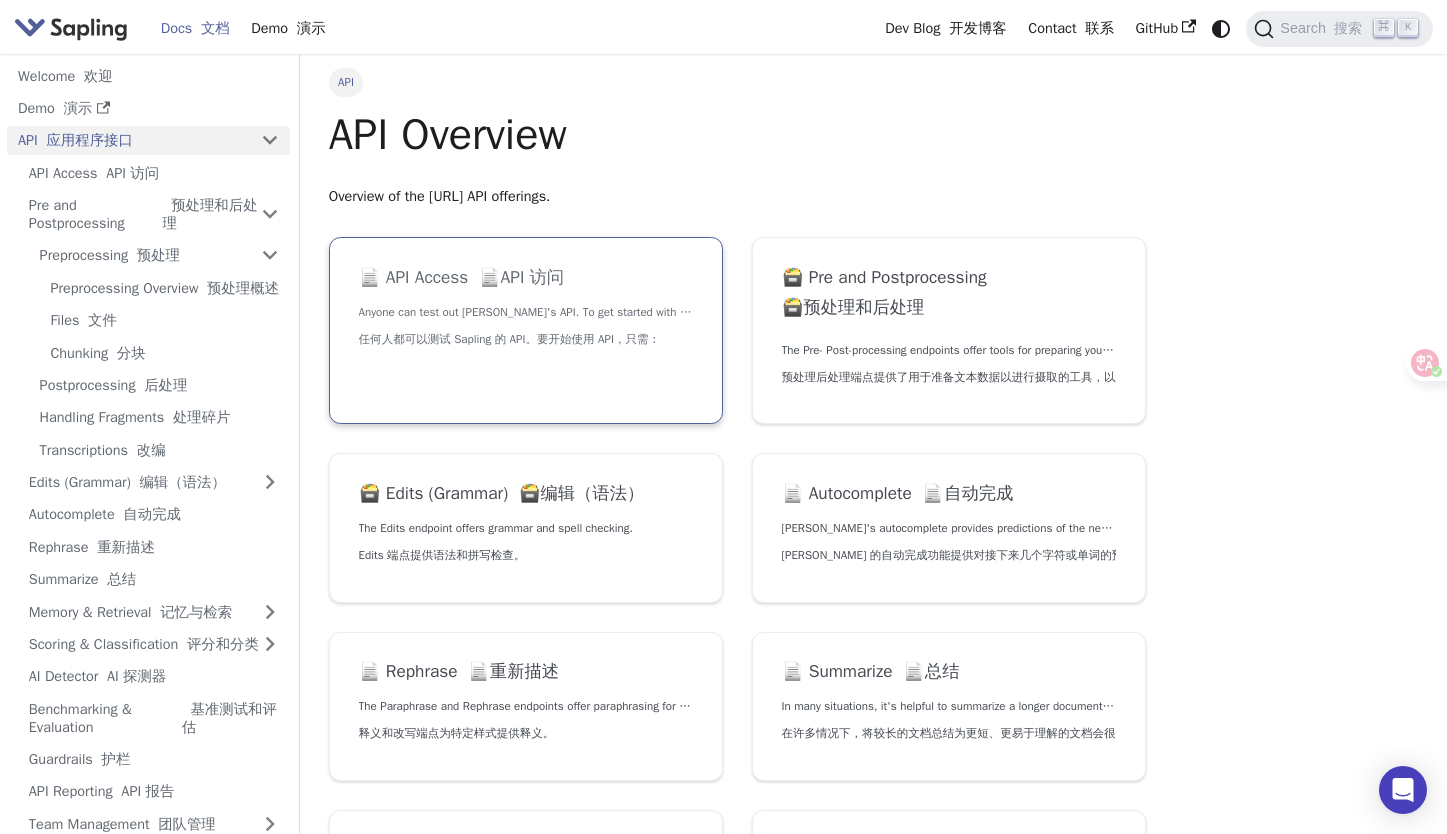 click on "Anyone can test out [PERSON_NAME]'s API. To get started with the API, simply: 任何人都可以测试 Sapling 的 API。要开始使用 API，只需：" at bounding box center [526, 330] 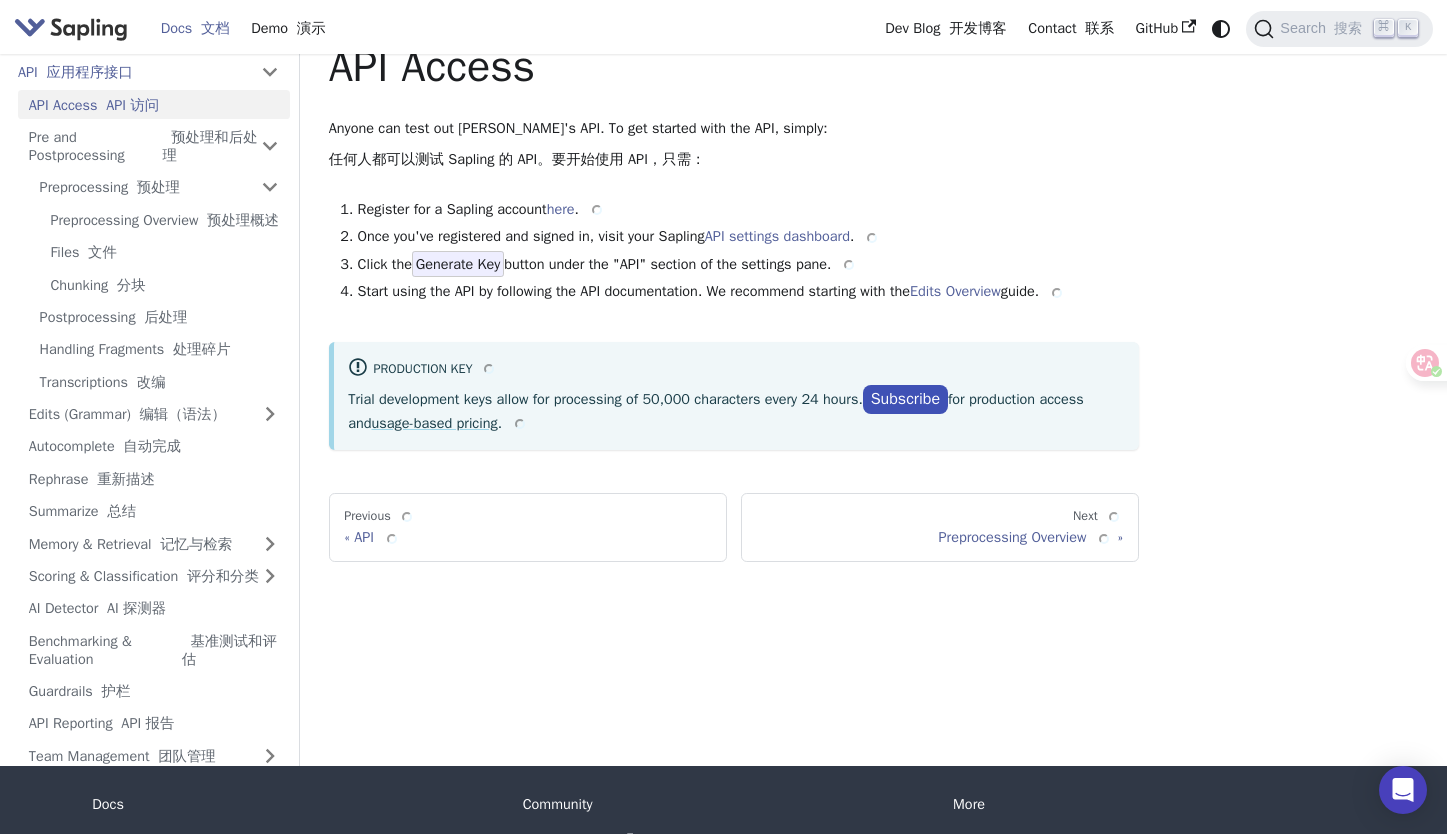 scroll, scrollTop: 70, scrollLeft: 0, axis: vertical 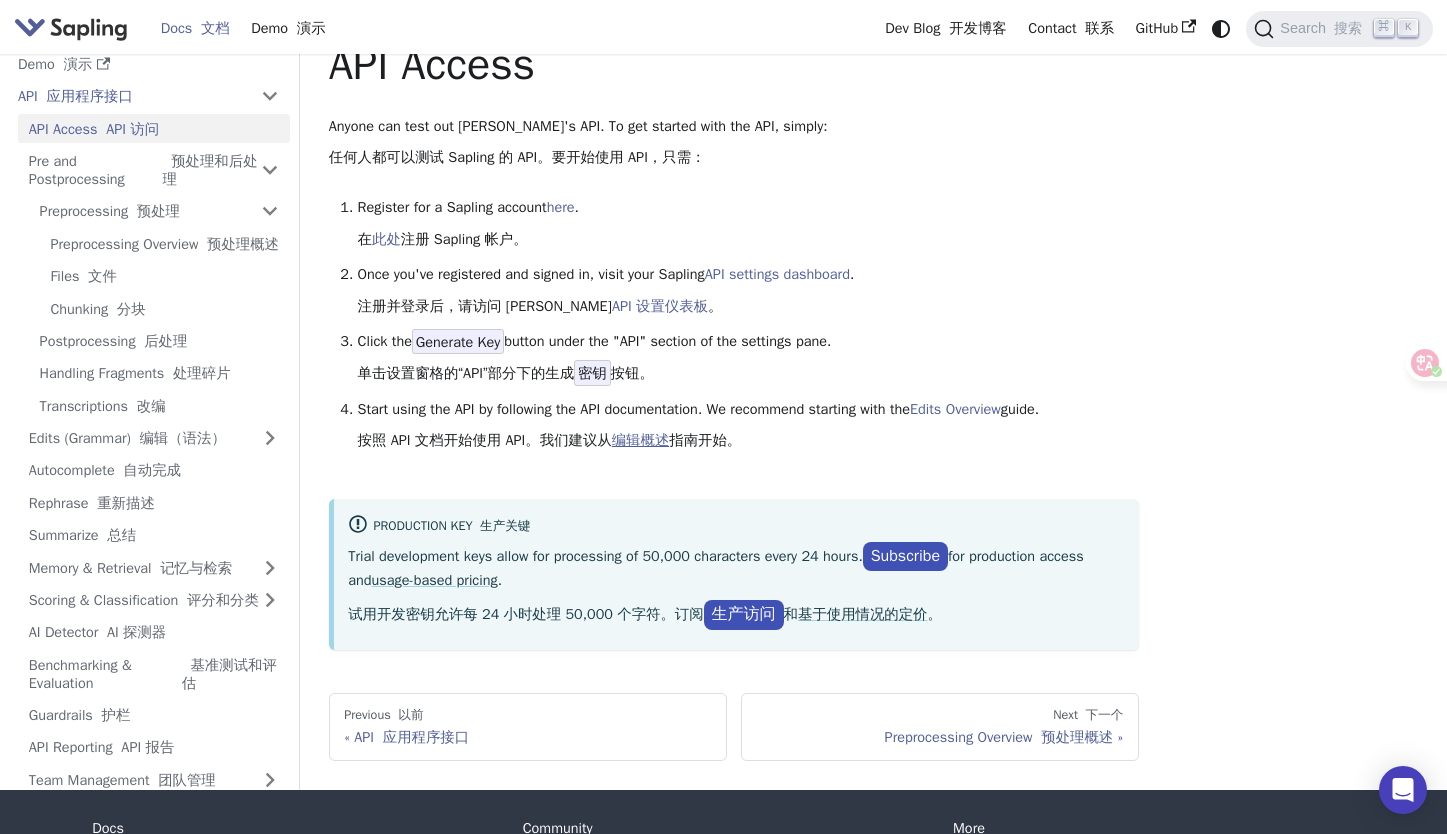 click on "编辑概述" at bounding box center (641, 440) 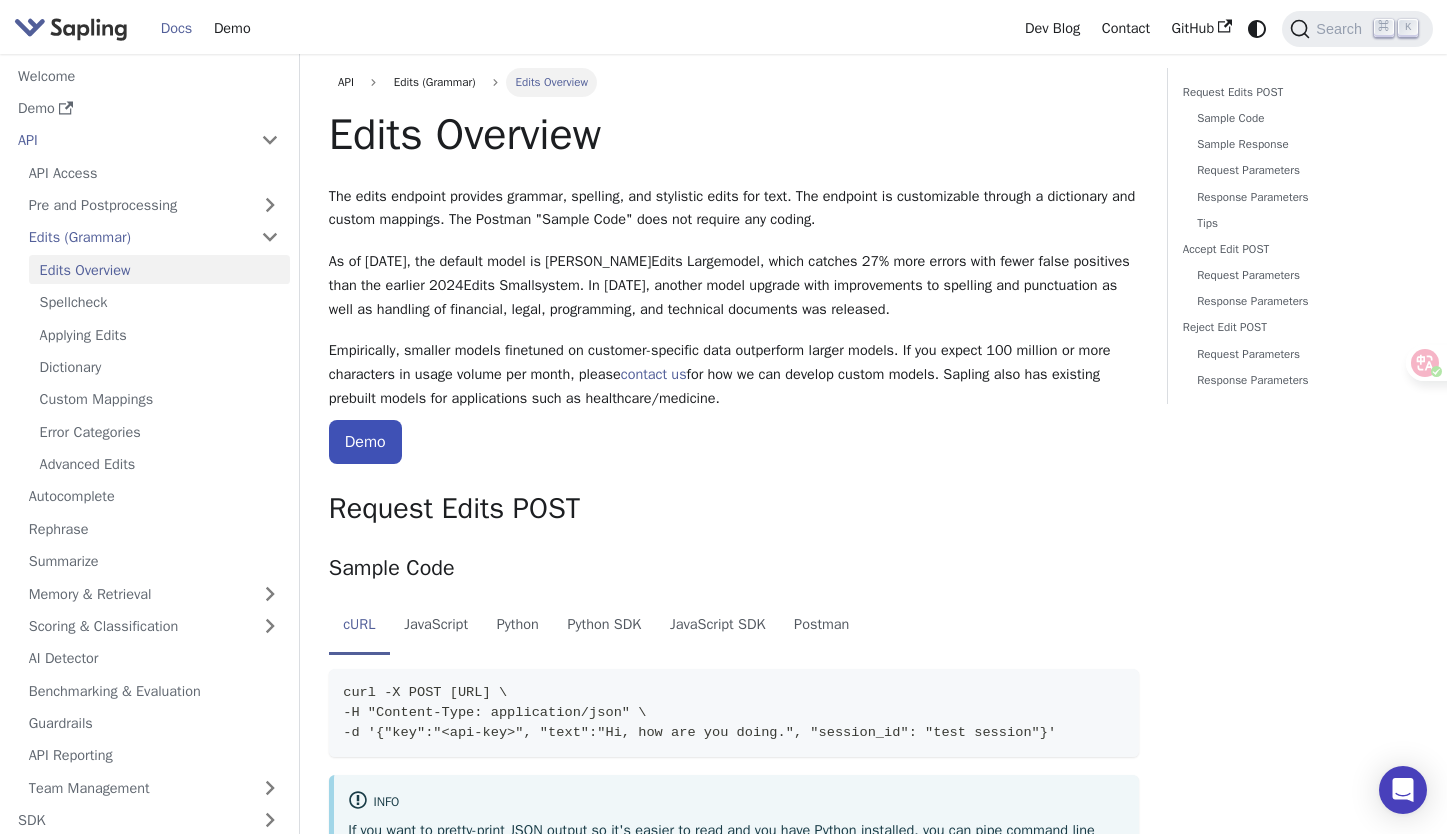 scroll, scrollTop: 0, scrollLeft: 0, axis: both 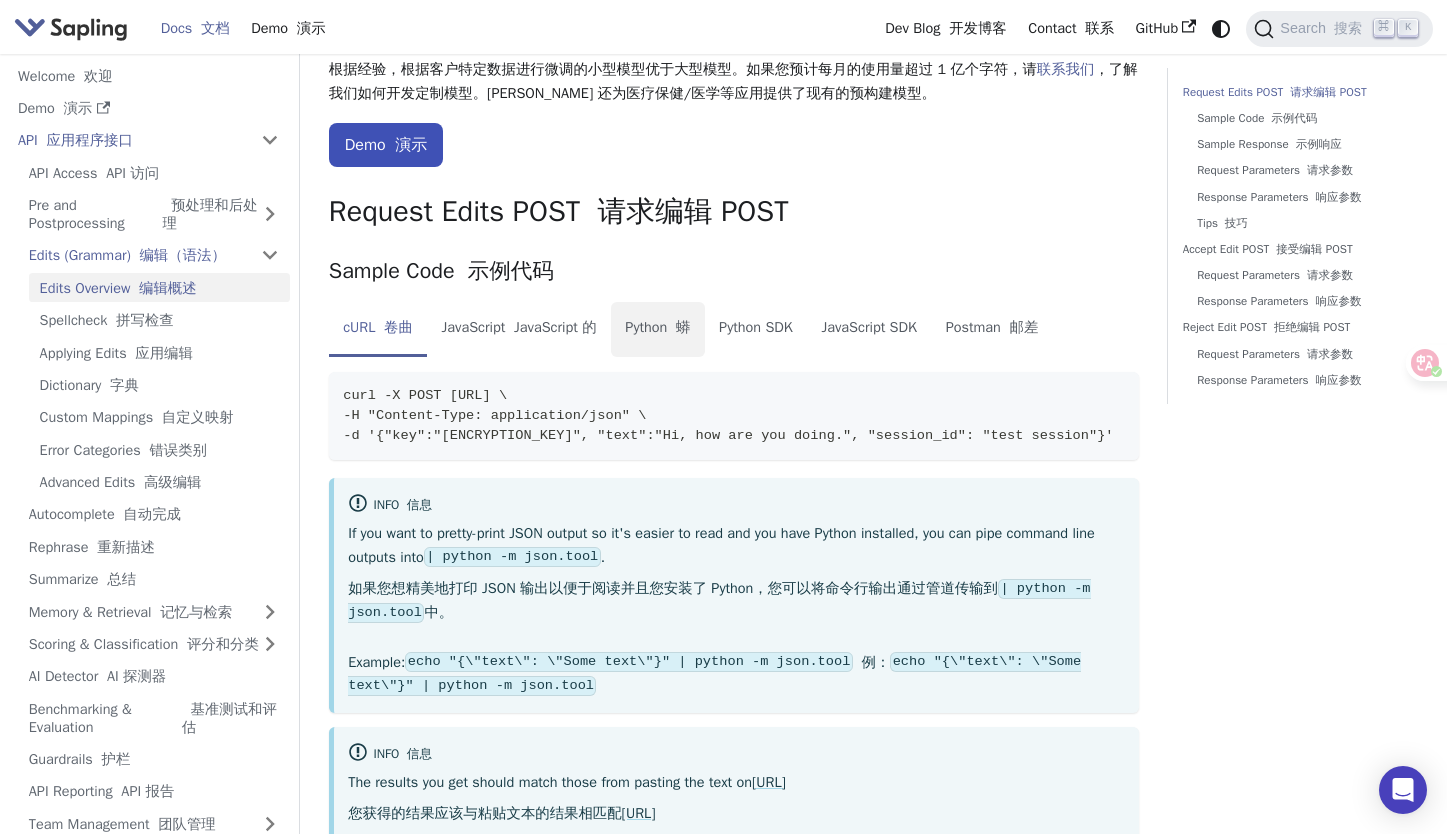 click at bounding box center (671, 327) 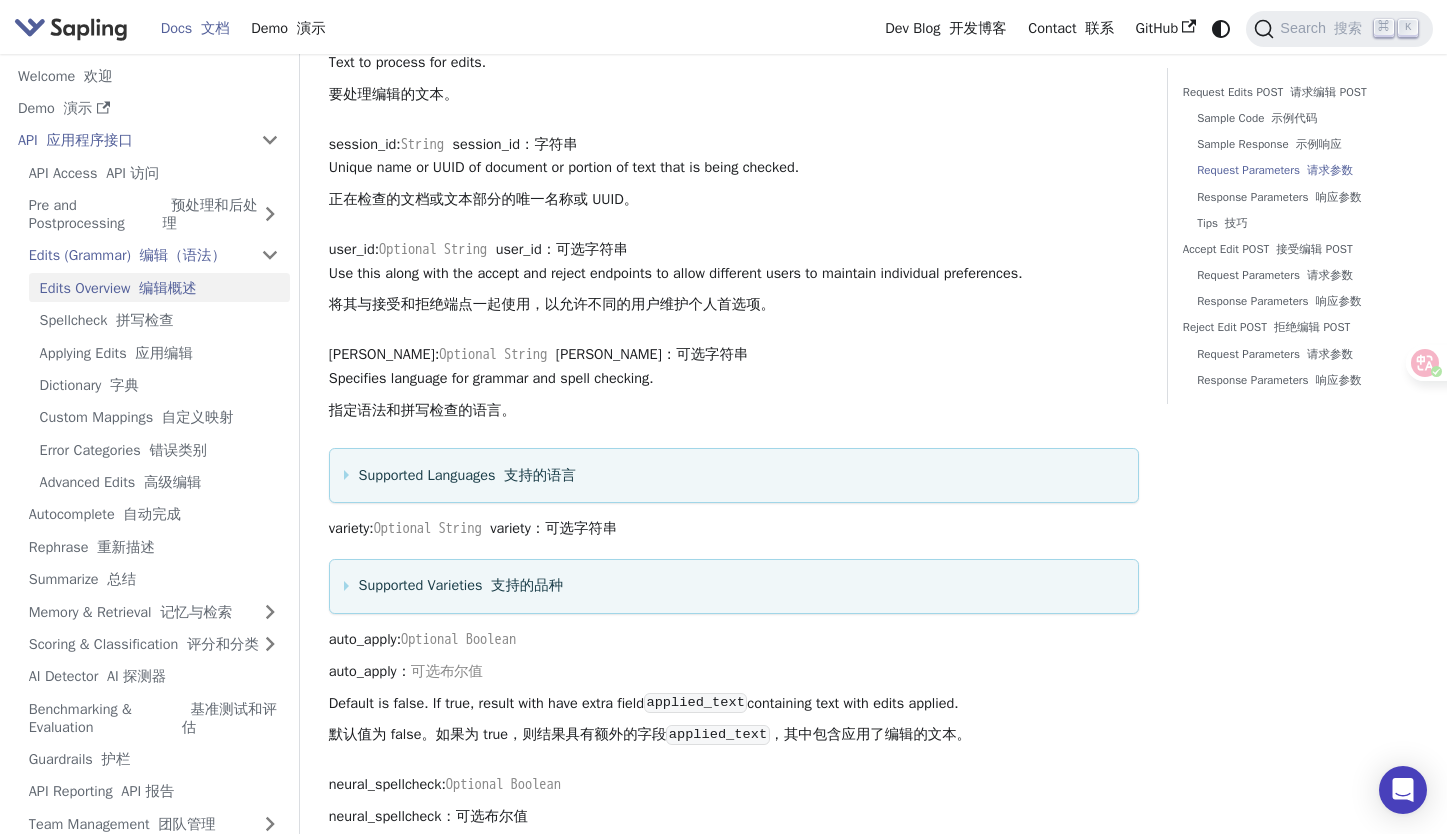 scroll, scrollTop: 2349, scrollLeft: 0, axis: vertical 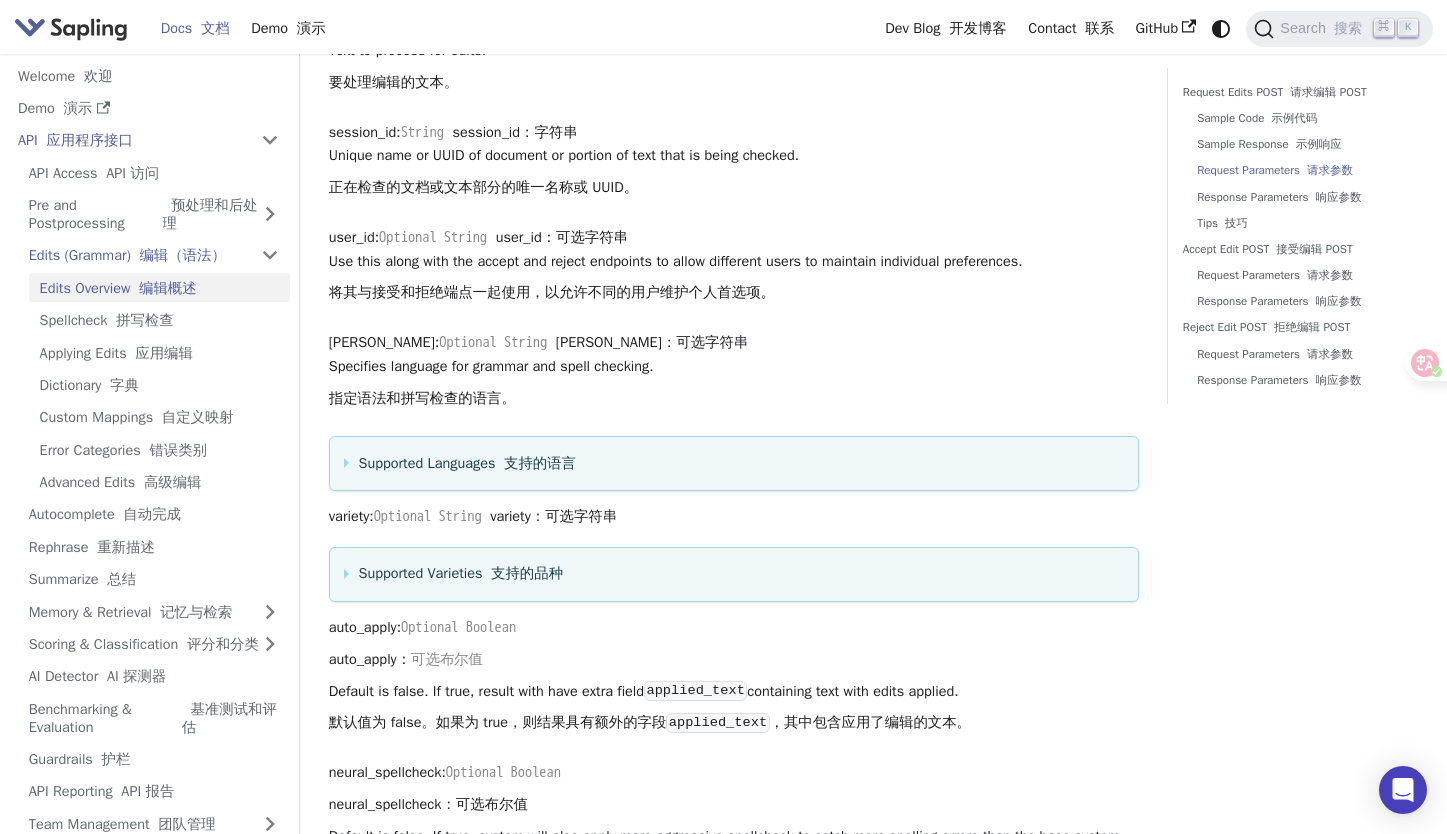 click on "Supported Languages    支持的语言" at bounding box center [733, 464] 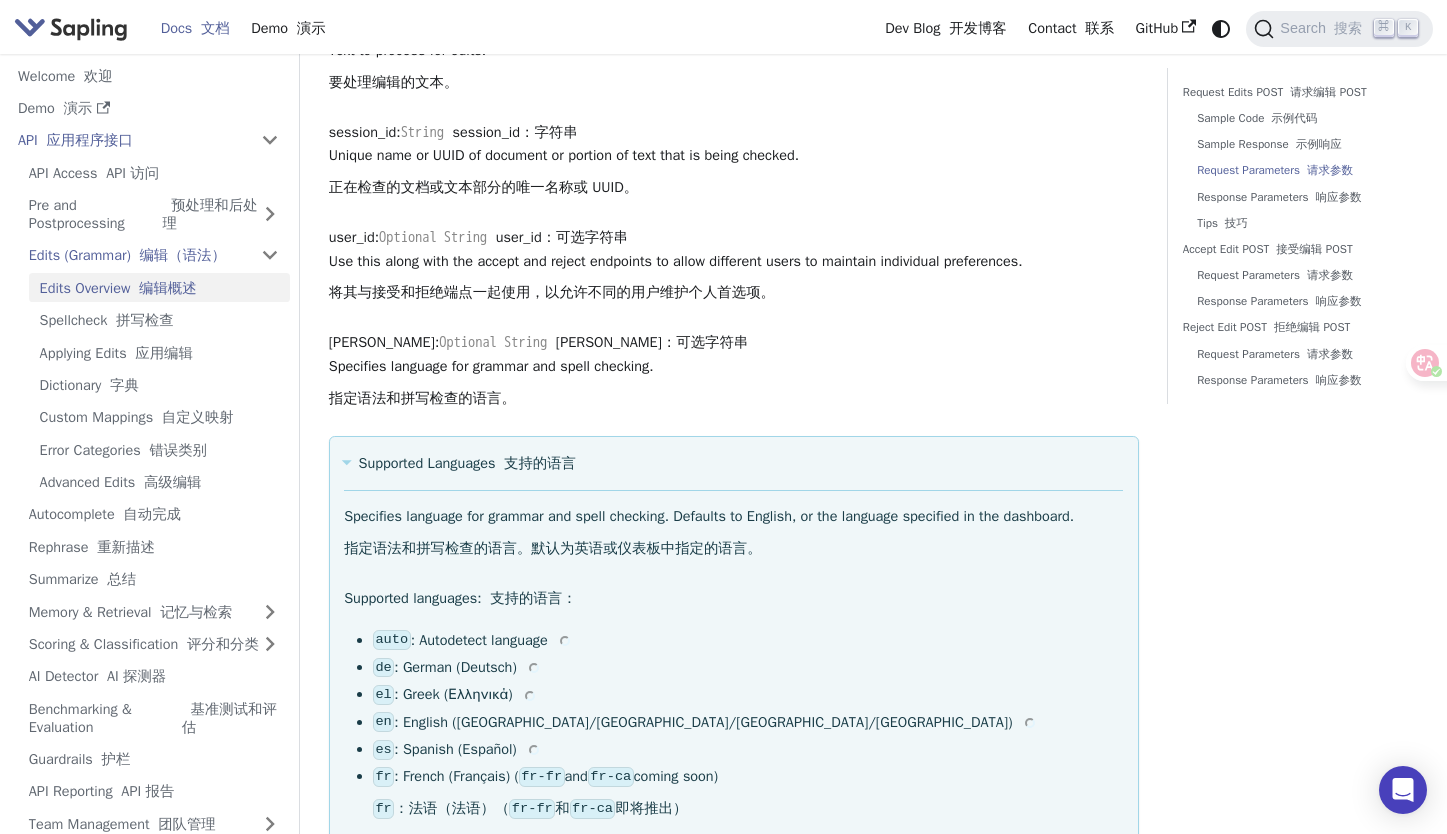 click on "Supported Languages    支持的语言" at bounding box center (733, 464) 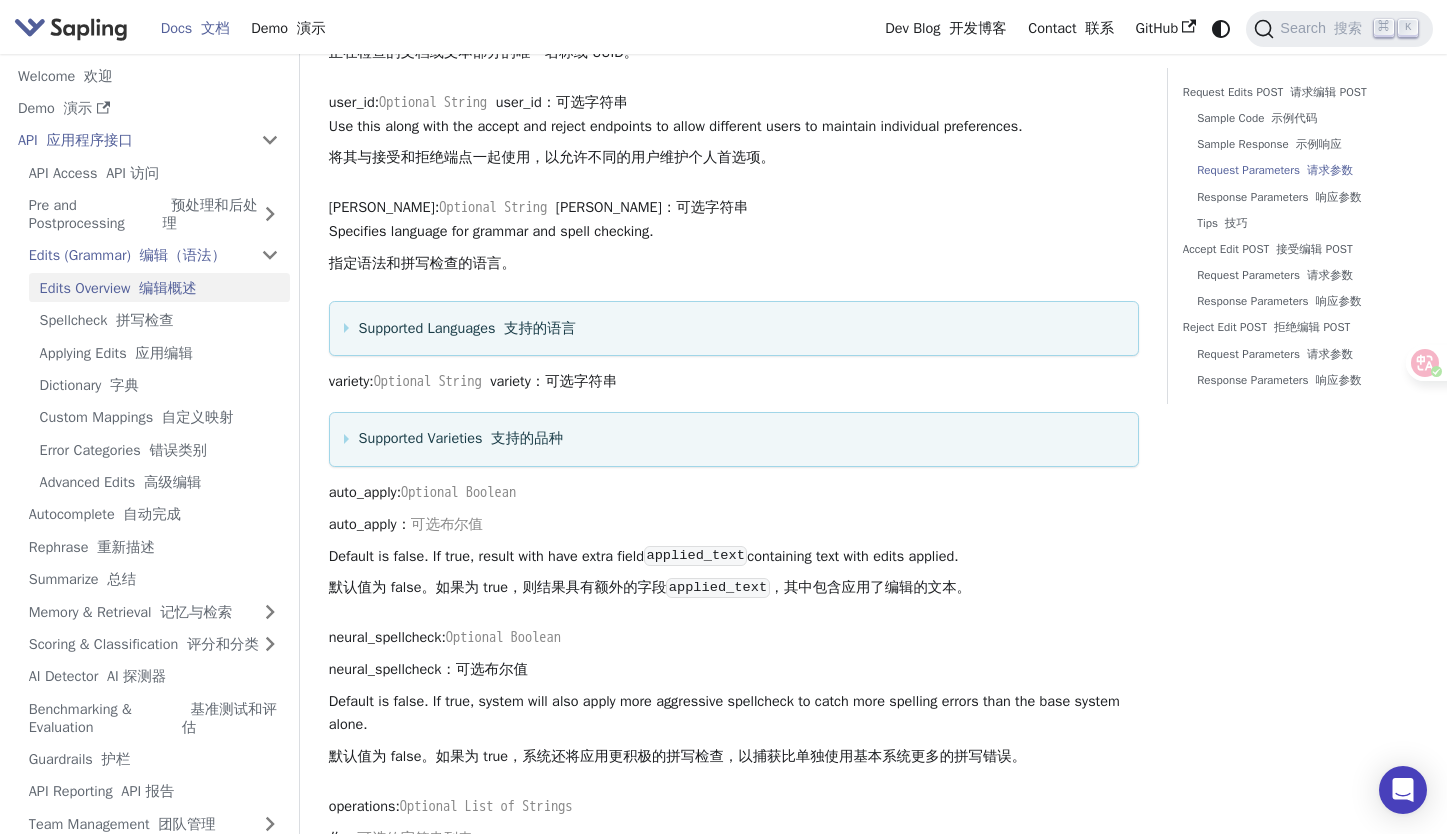 scroll, scrollTop: 2498, scrollLeft: 0, axis: vertical 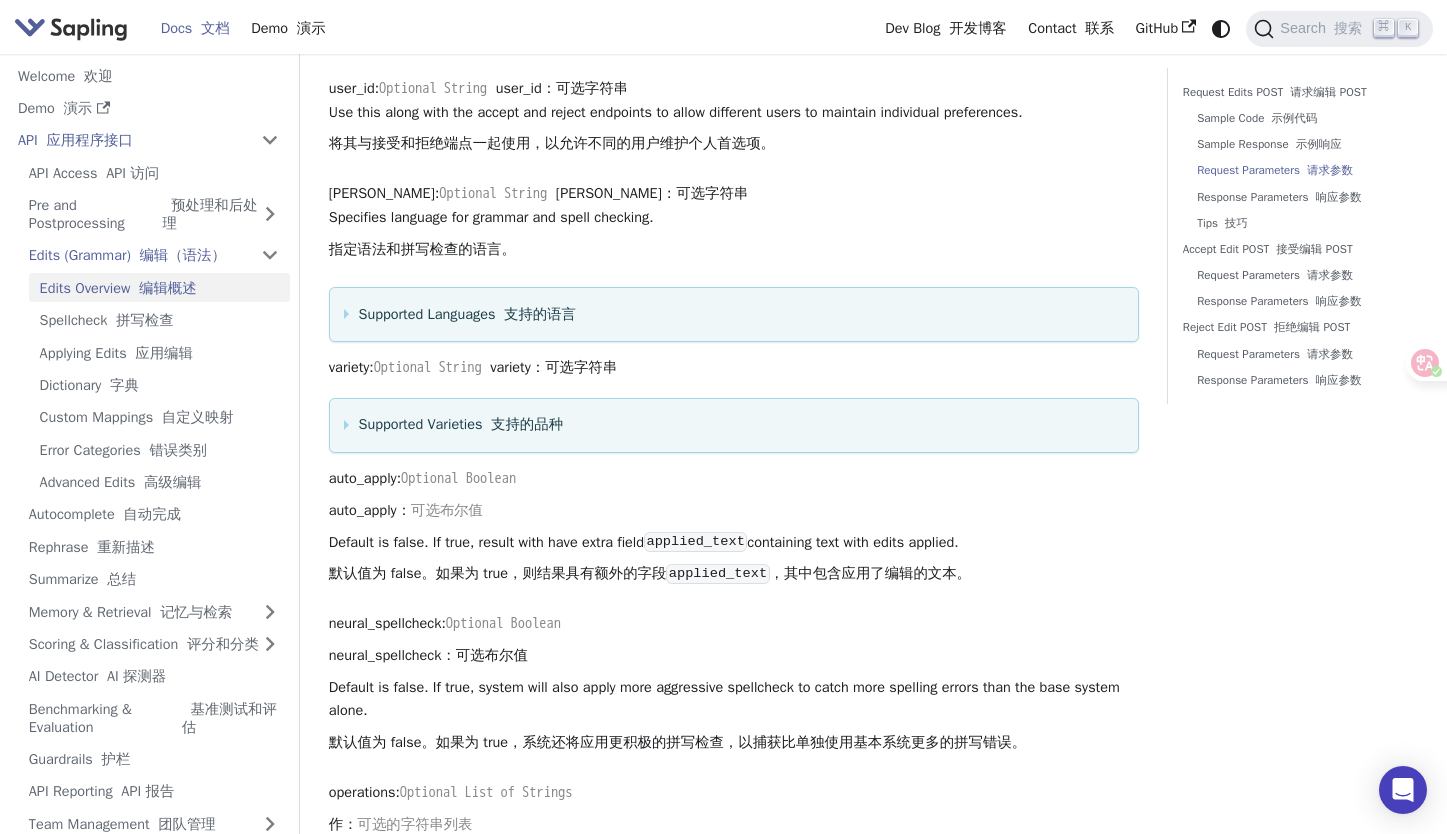 click on "Supported Languages    支持的语言 Specifies language for grammar and spell checking.
Defaults to English, or the language specified in the dashboard. 指定语法和拼写检查的语言。默认为英语或仪表板中指定的语言。
Supported languages:    支持的语言：
auto : Autodetect language auto ：自动检测语言
de :  German (Deutsch) 来自  ：德语（德语）
el :  Greek (Ελληνικά) el ：希腊语（Ελληνικά）
en :  English (US/UK/CA/AU) en ： Français （美国/英国/加拿大/澳大利亚）
es :  Spanish (Español) es ：西班牙语（西班牙语）
fr :  French  (Français) ( fr-fr  and  fr-ca  coming soon) fr ：法语（法语）（ fr-fr  和  fr-ca  即将推出）
it :  Italian (Italiano) it ：意大利语（Italiano）
jp :  Japanese (日本語) jp ： 日语 （日本語）
ko :  Korean (한국어) en ：英语
nl :  Dutch (Nederlands) nl ：荷兰语（荷兰）
pl :  Polish (Polski) pl ：波兰语（波兰语）" at bounding box center [734, 314] 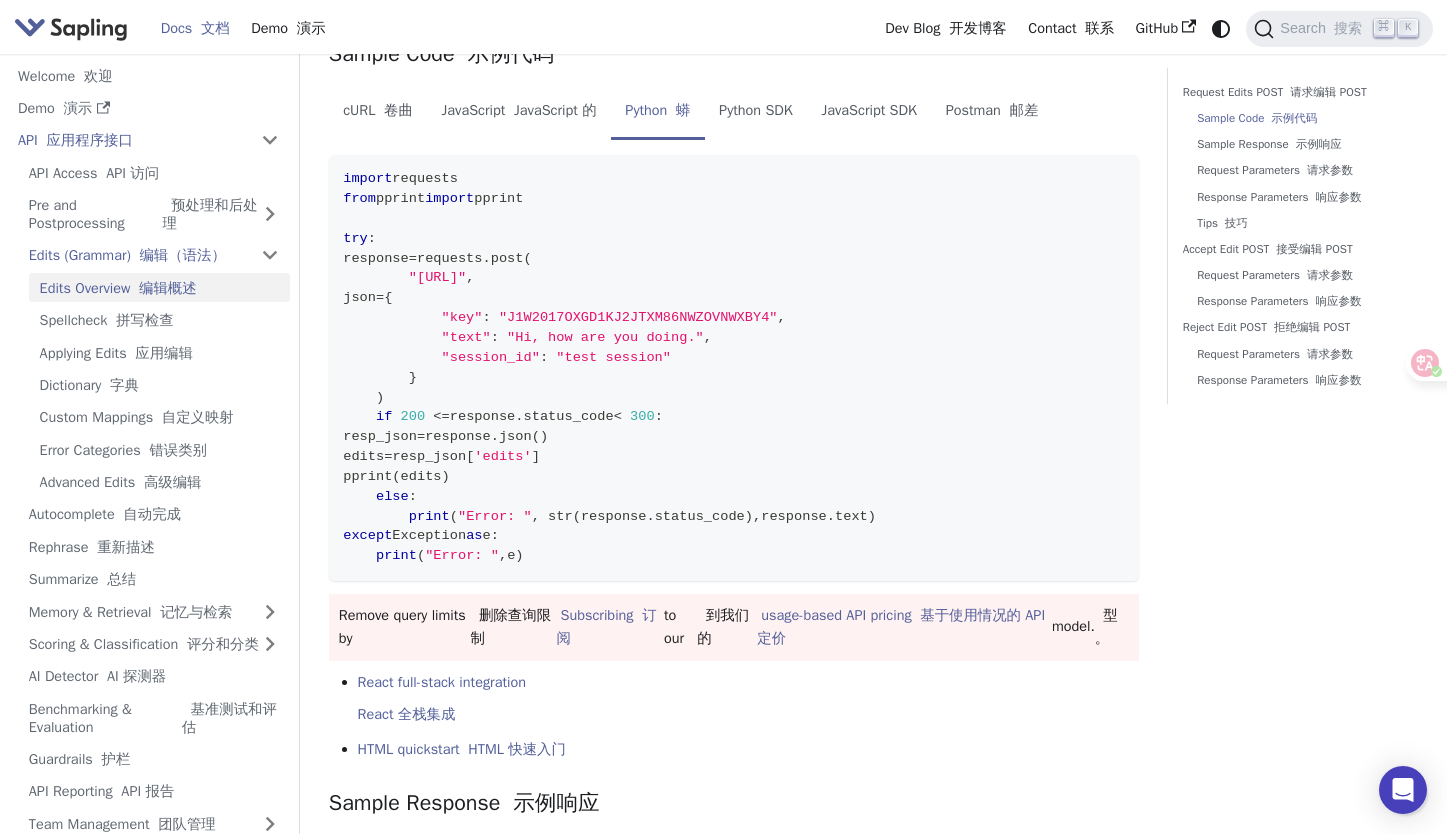 scroll, scrollTop: 674, scrollLeft: 0, axis: vertical 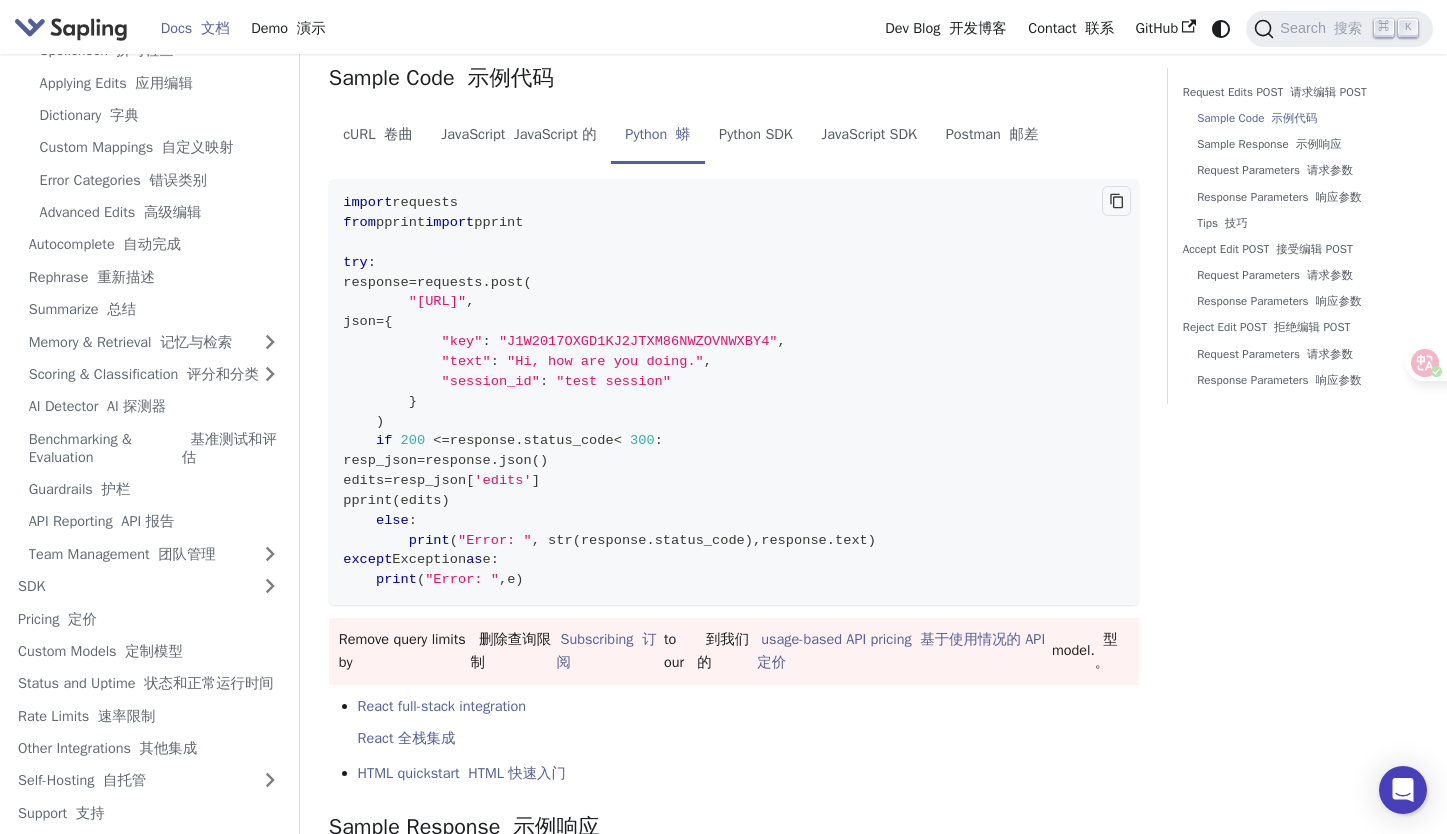 click 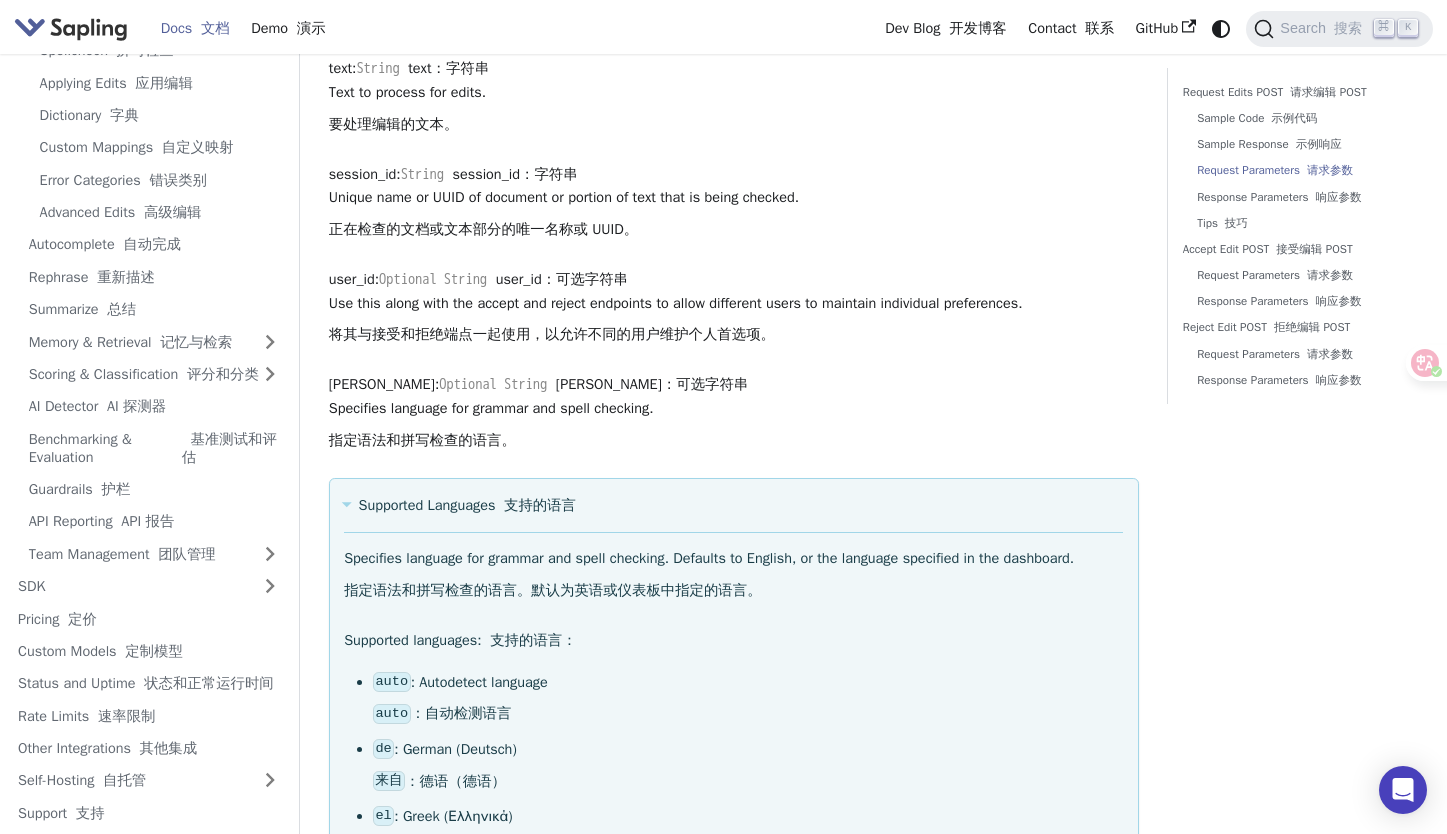 scroll, scrollTop: 2355, scrollLeft: 0, axis: vertical 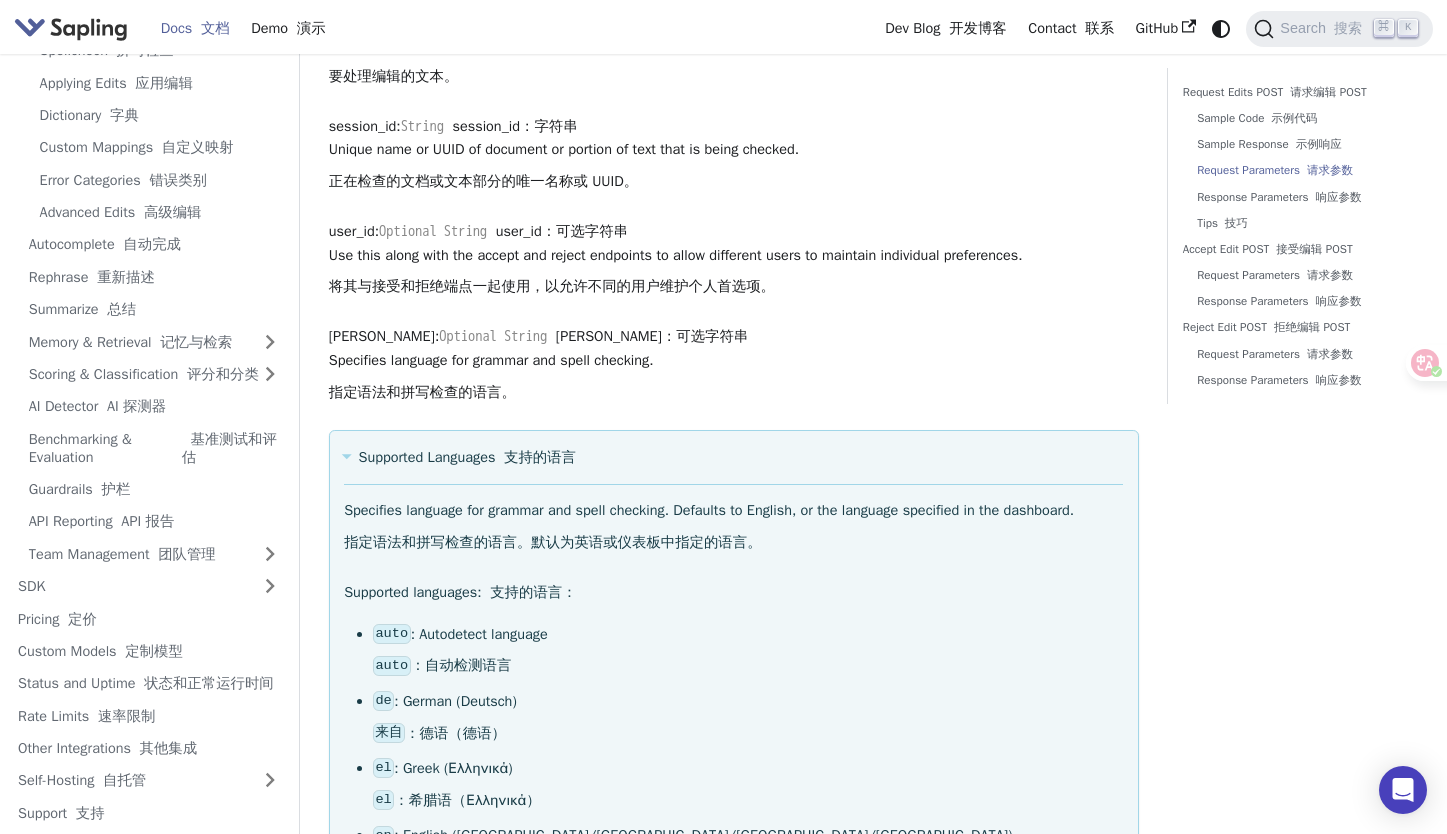 click on "Supported Languages    支持的语言 Specifies language for grammar and spell checking.
Defaults to English, or the language specified in the dashboard. 指定语法和拼写检查的语言。默认为英语或仪表板中指定的语言。
Supported languages:    支持的语言：
auto : Autodetect language auto ：自动检测语言
de :  German (Deutsch) 来自  ：德语（德语）
el :  Greek (Ελληνικά) el ：希腊语（Ελληνικά）
en :  English (US/UK/CA/AU) en ： Français （美国/英国/加拿大/澳大利亚）
es :  Spanish (Español) es ：西班牙语（西班牙语）
fr :  French  (Français) ( fr-fr  and  fr-ca  coming soon) fr ：法语（法语）（ fr-fr  和  fr-ca  即将推出）
it :  Italian (Italiano) it ：意大利语（Italiano）
jp :  Japanese (日本語) jp ： 日语 （日本語）
ko :  Korean (한국어) en ：英语
nl :  Dutch (Nederlands) nl ：荷兰语（荷兰）
pl :  Polish (Polski) pl ：波兰语（波兰语）" at bounding box center [734, 1035] 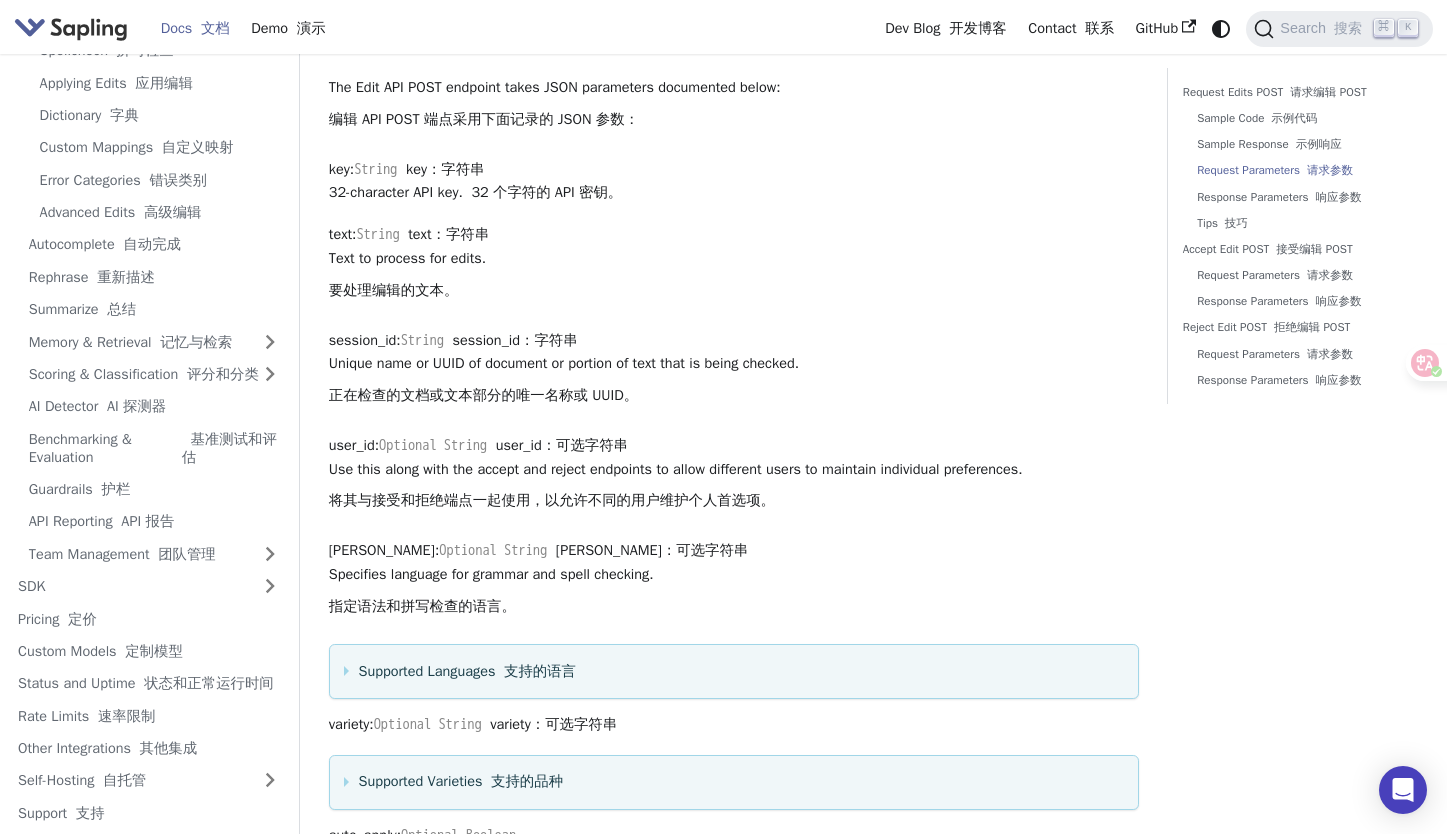 scroll, scrollTop: 2211, scrollLeft: 0, axis: vertical 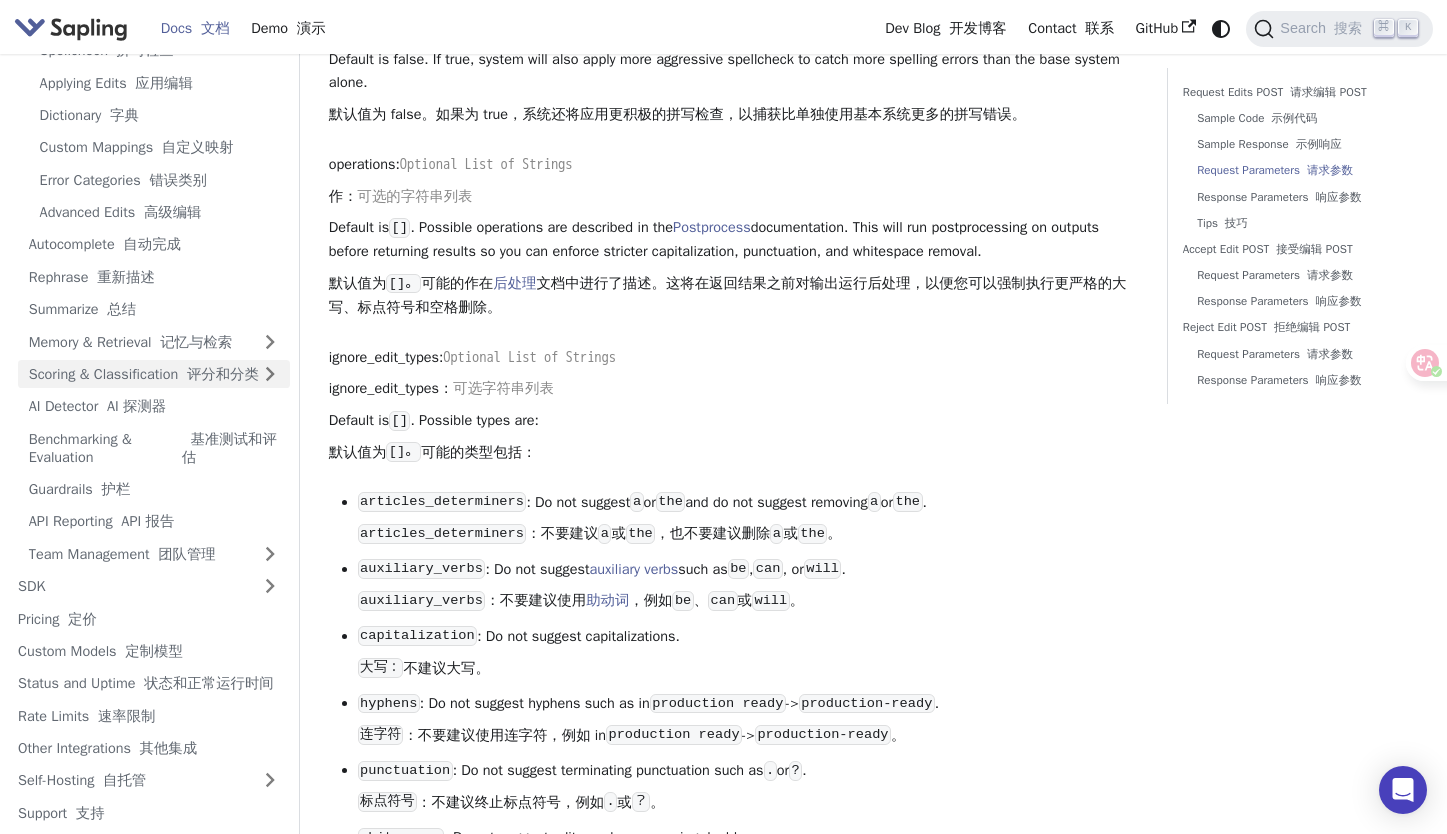 click on "Scoring & Classification    评分和分类" at bounding box center (154, 374) 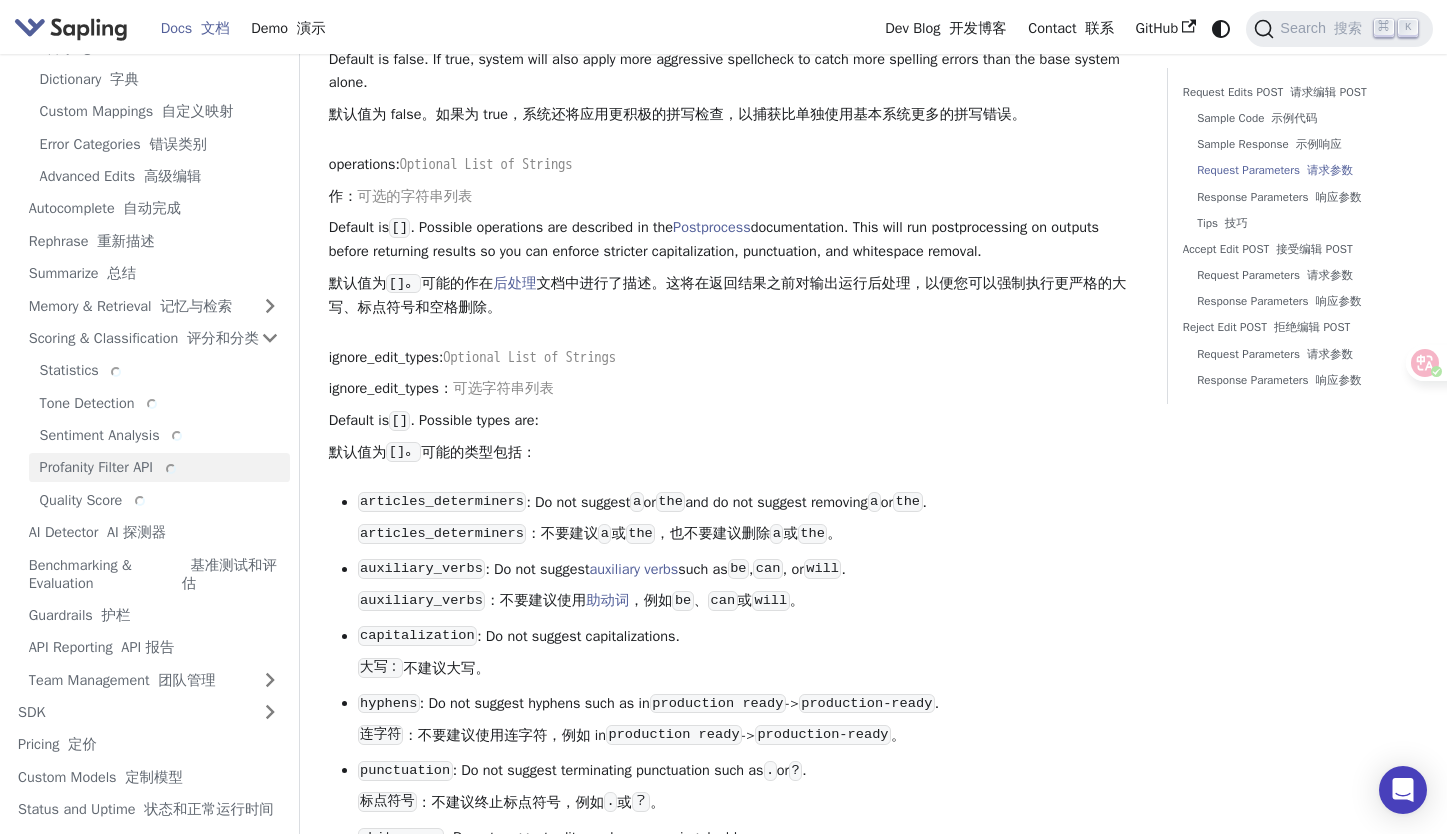click at bounding box center [166, 467] 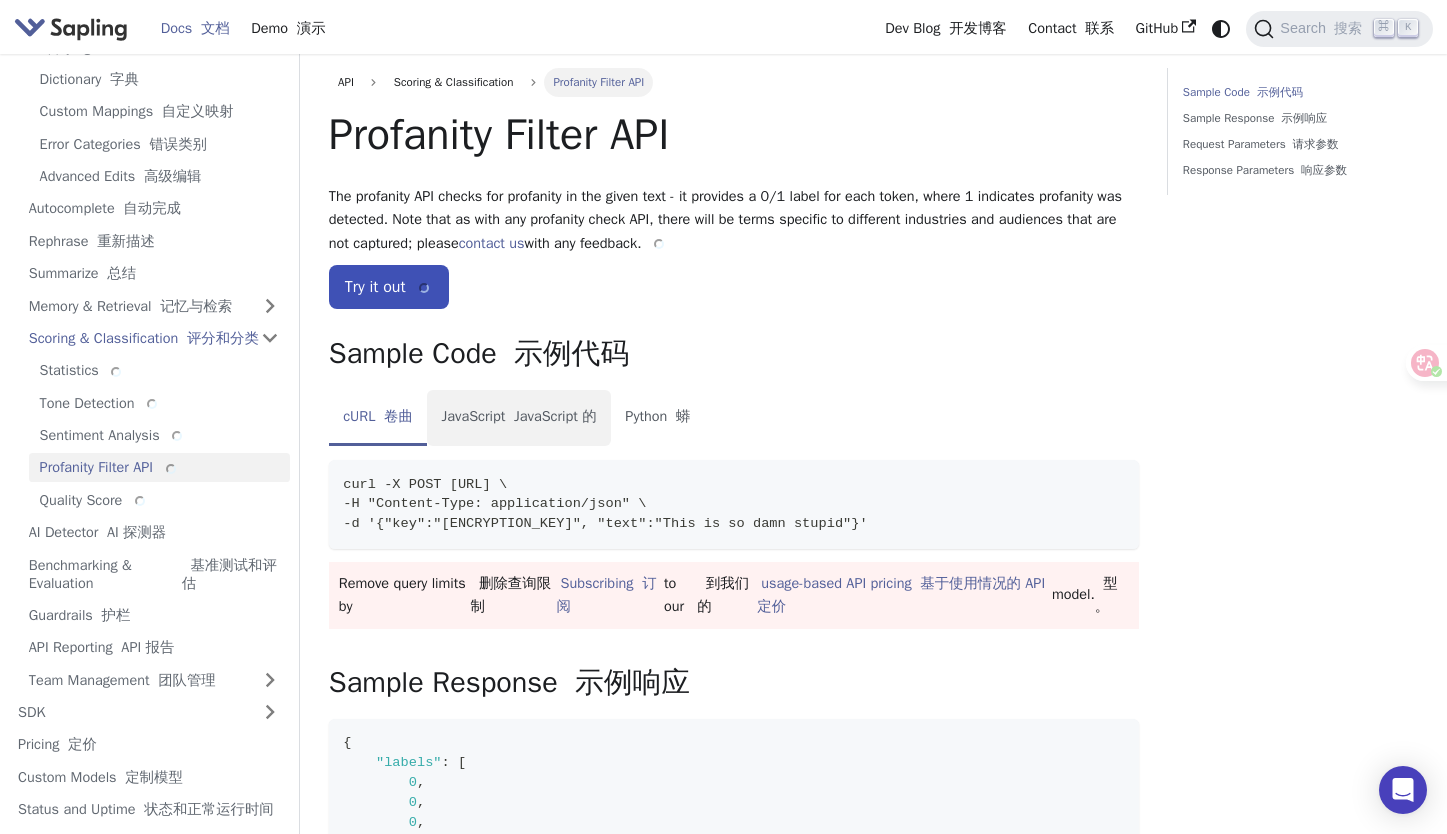 scroll, scrollTop: 106, scrollLeft: 0, axis: vertical 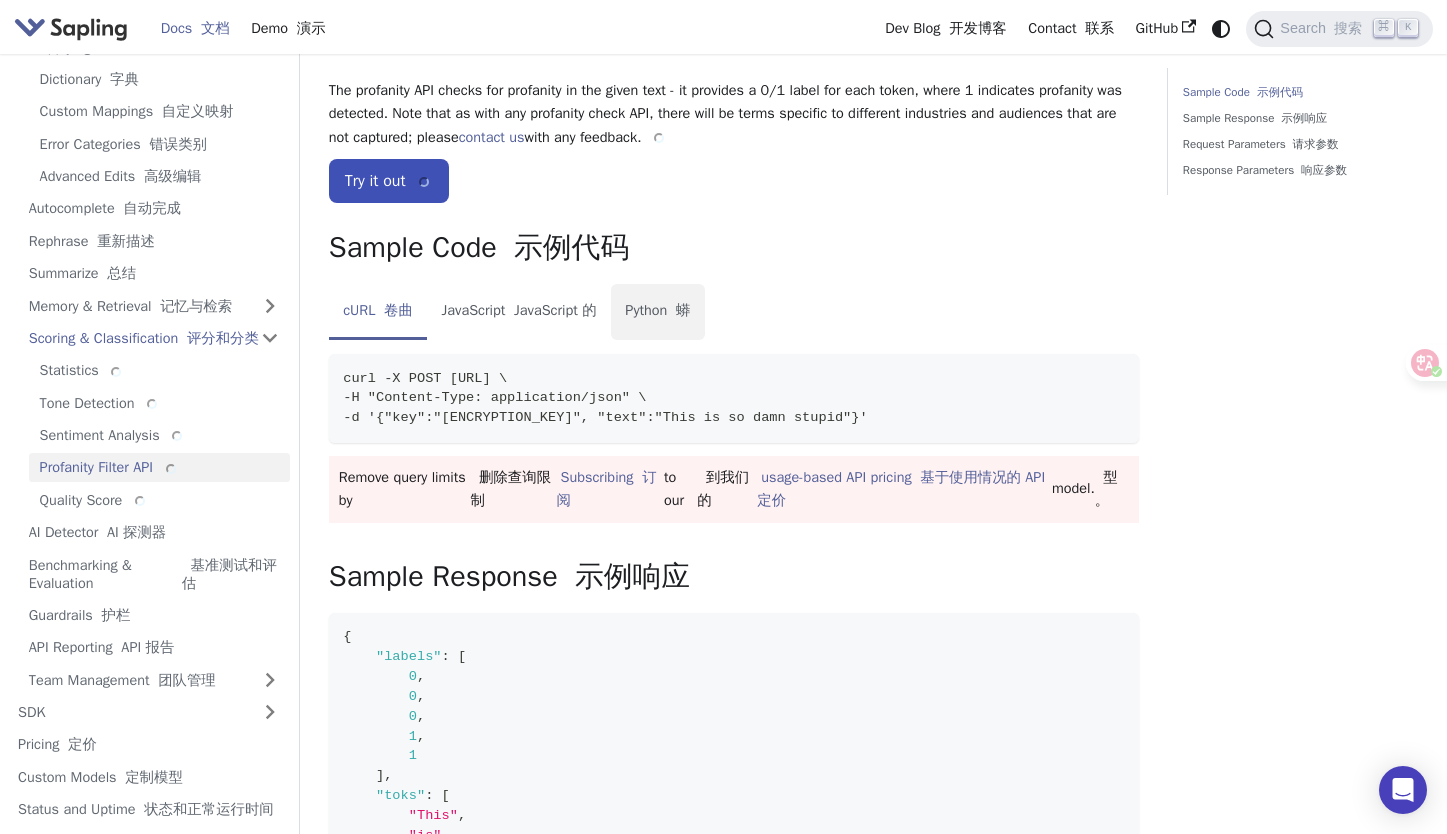 drag, startPoint x: 665, startPoint y: 300, endPoint x: 657, endPoint y: 313, distance: 15.264338 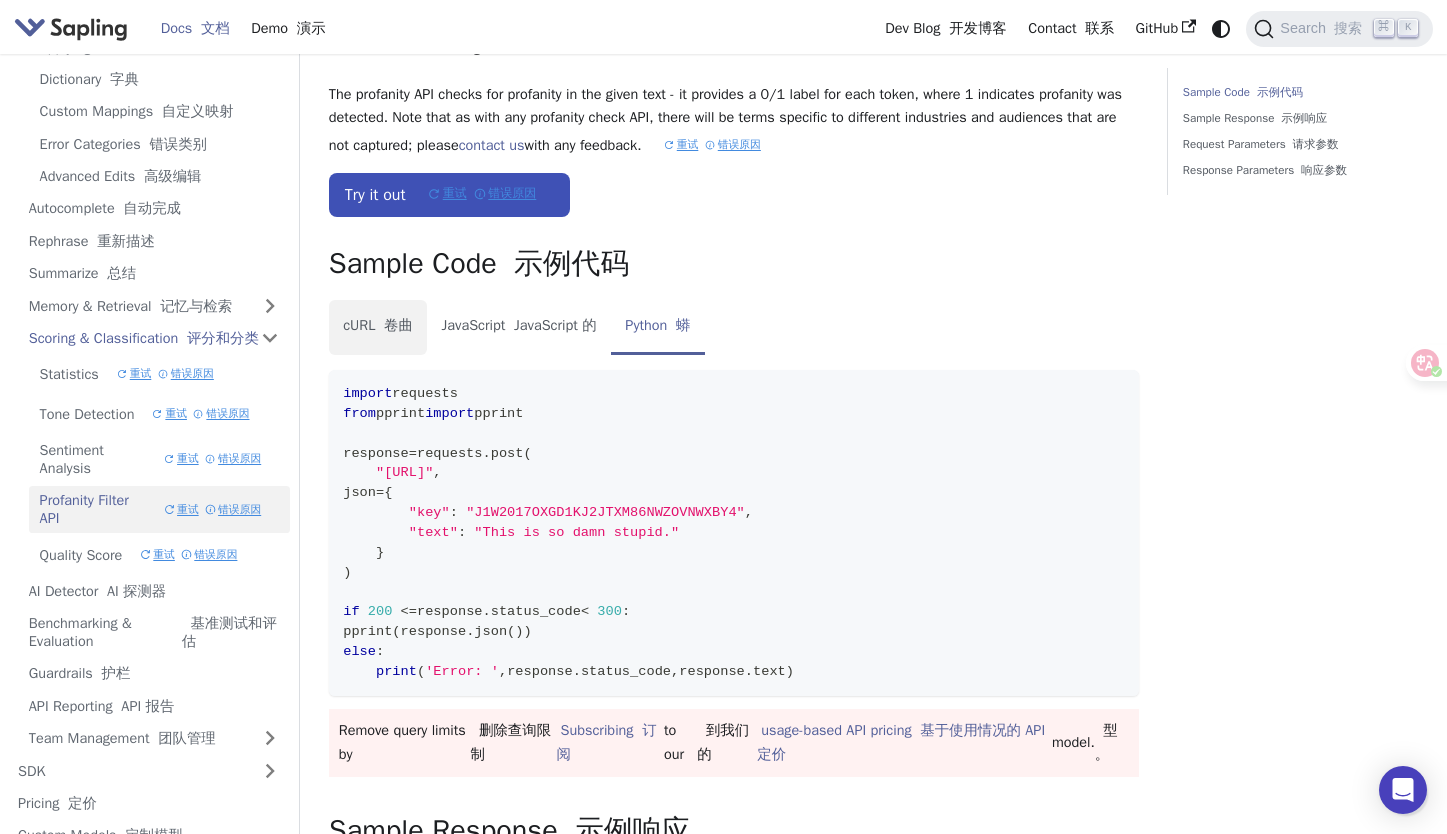 scroll, scrollTop: 37, scrollLeft: 0, axis: vertical 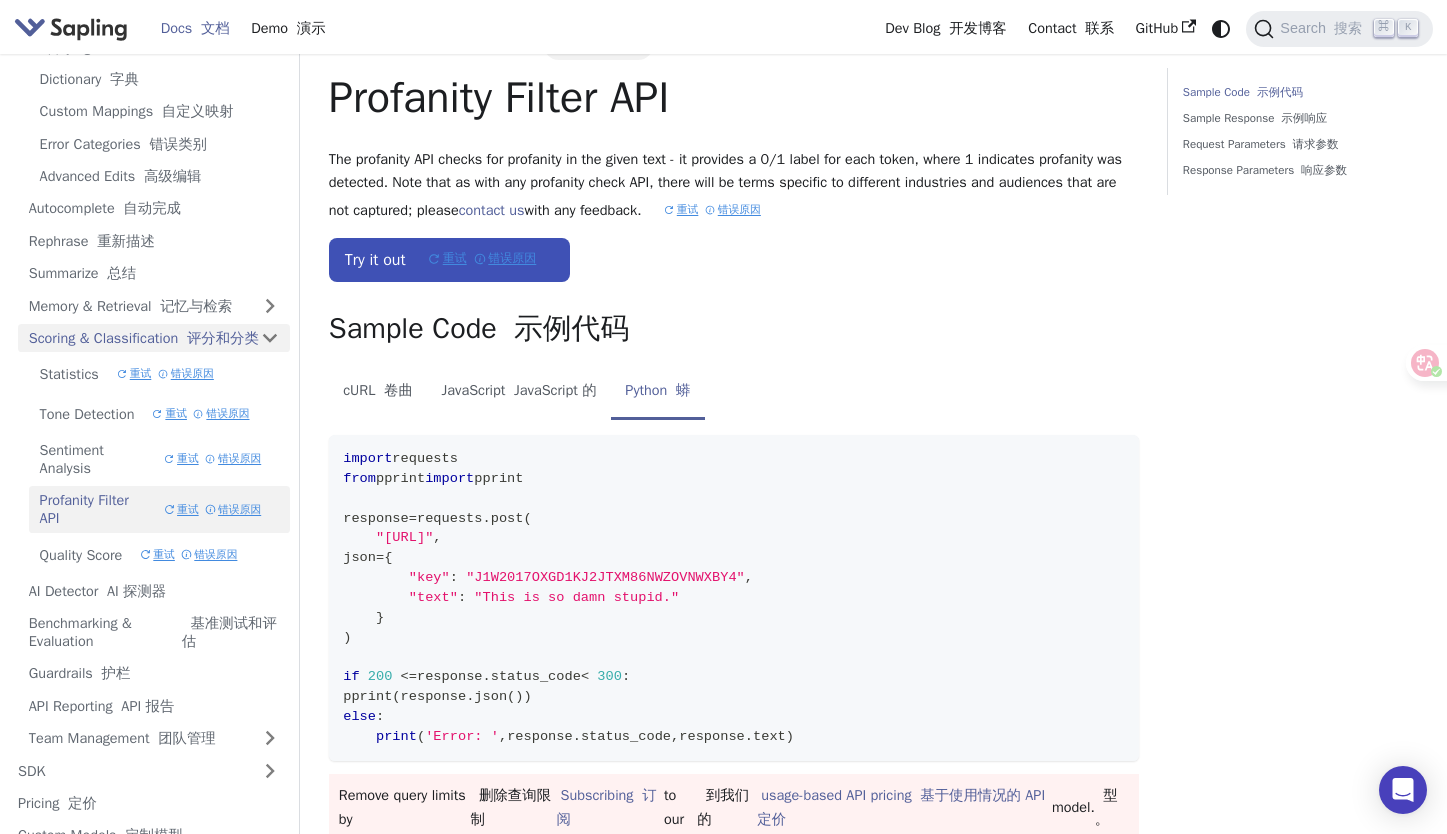 click on "Scoring & Classification    评分和分类" at bounding box center (154, 338) 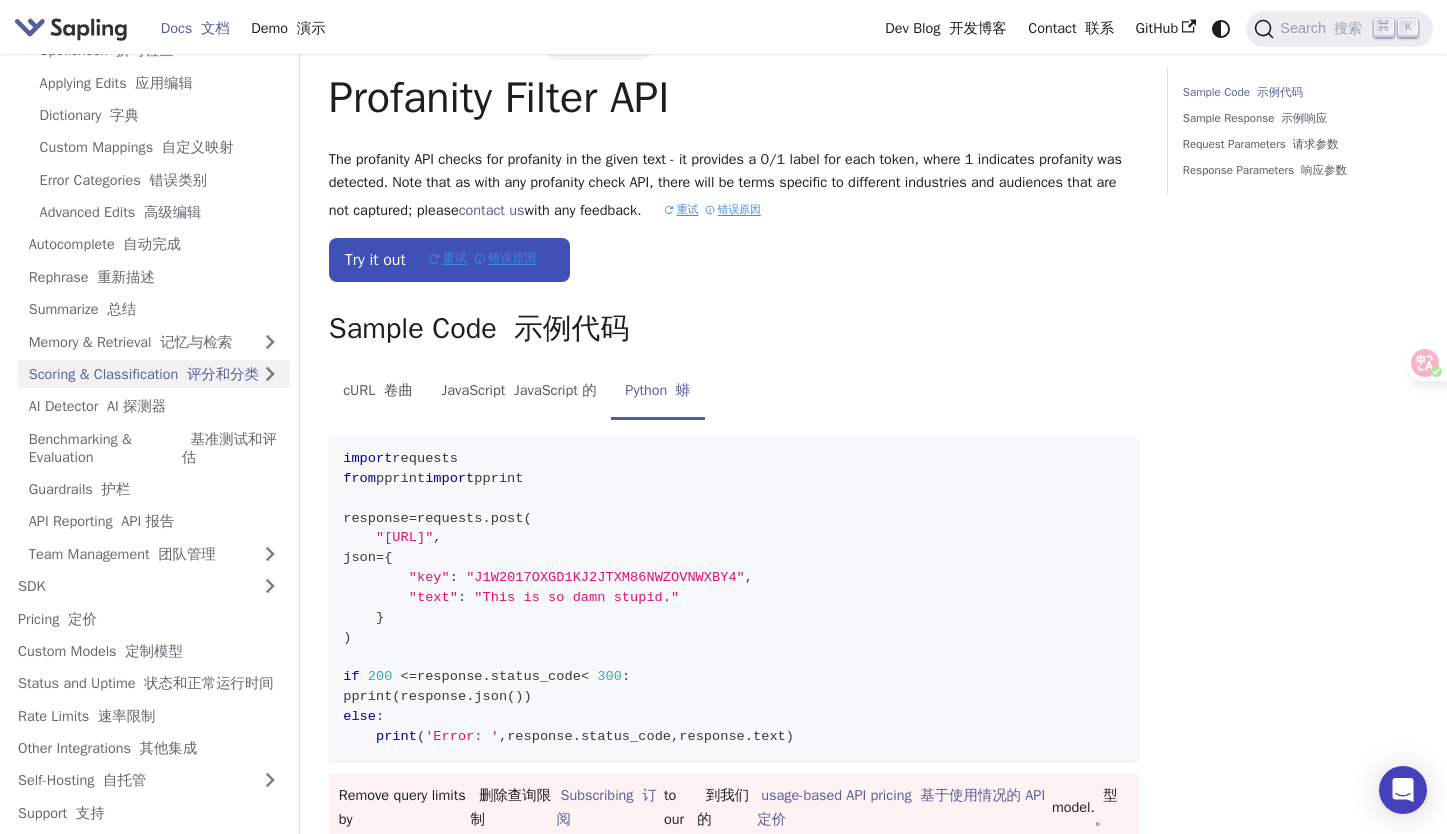 click on "Scoring & Classification    评分和分类" at bounding box center (154, 374) 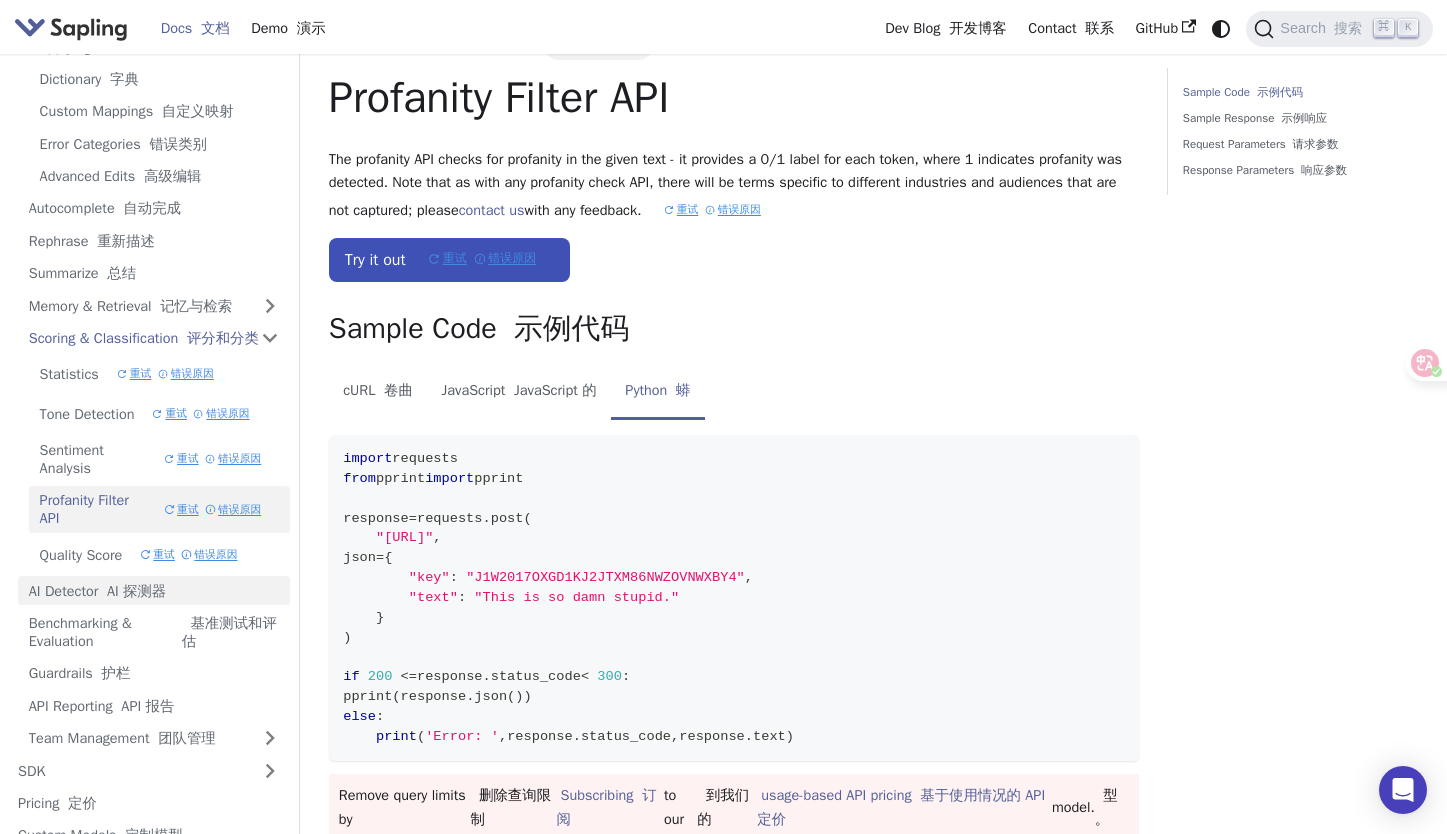 click at bounding box center (102, 591) 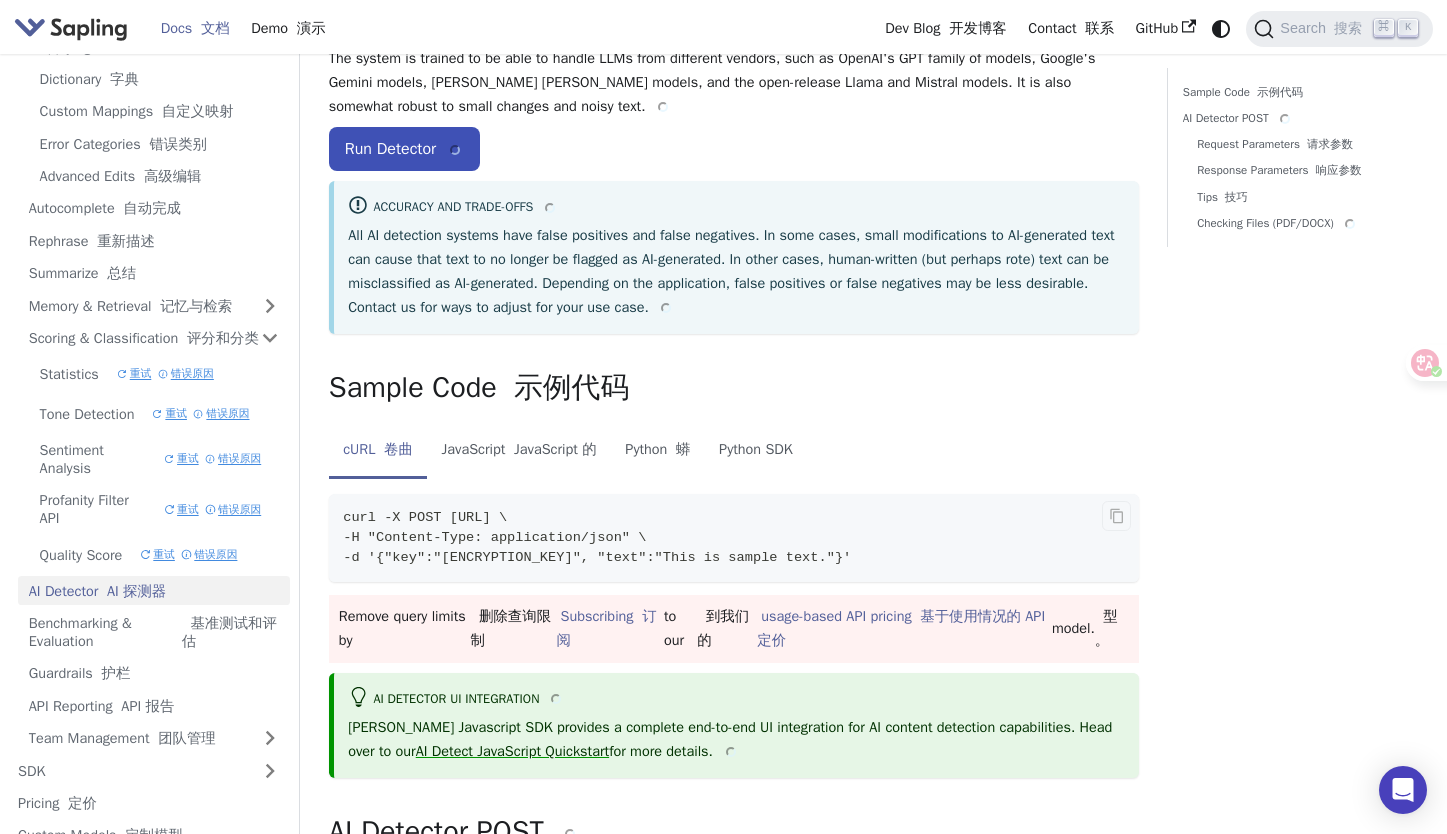 scroll, scrollTop: 214, scrollLeft: 0, axis: vertical 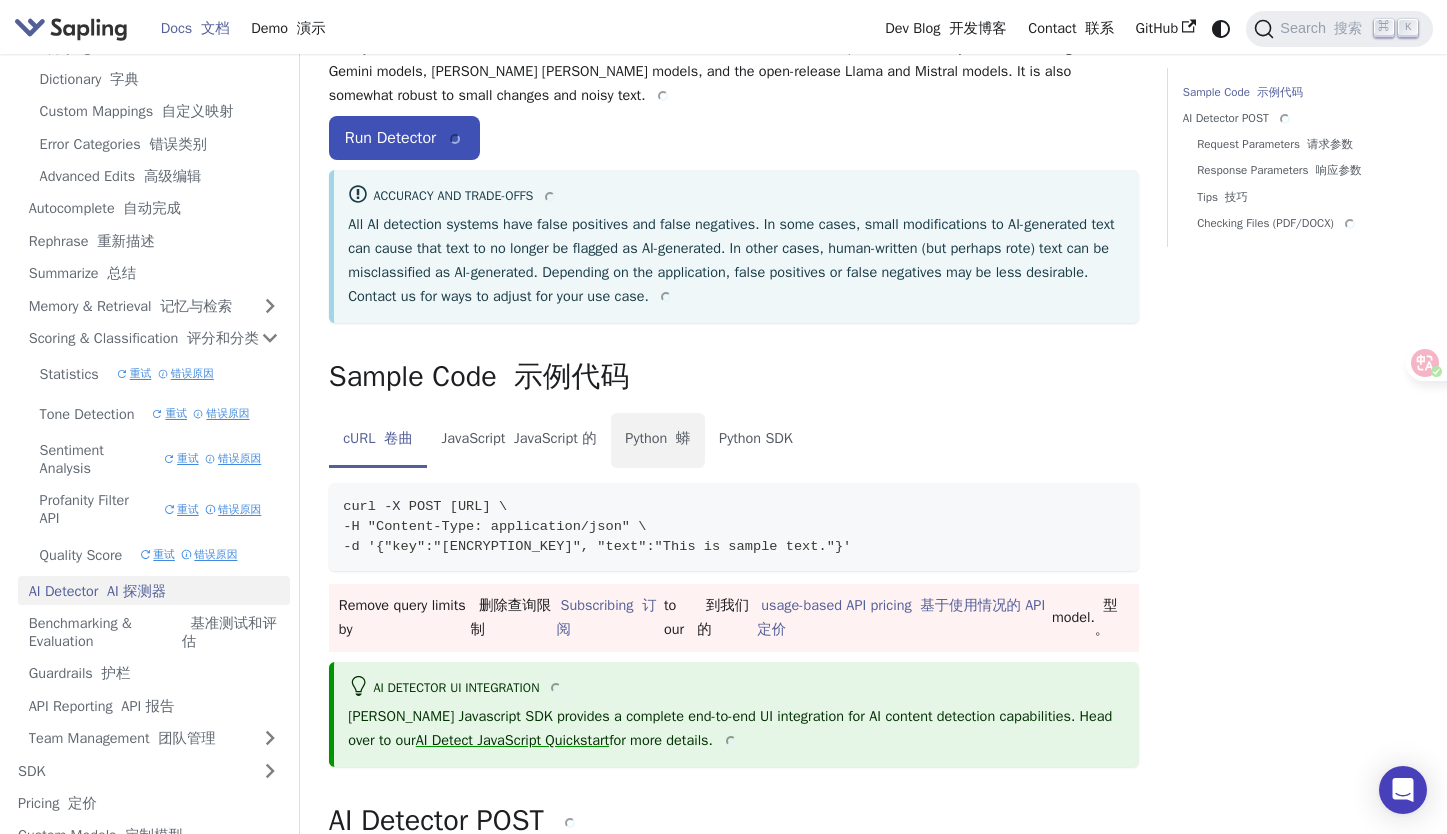 click on "Python    蟒" at bounding box center (658, 441) 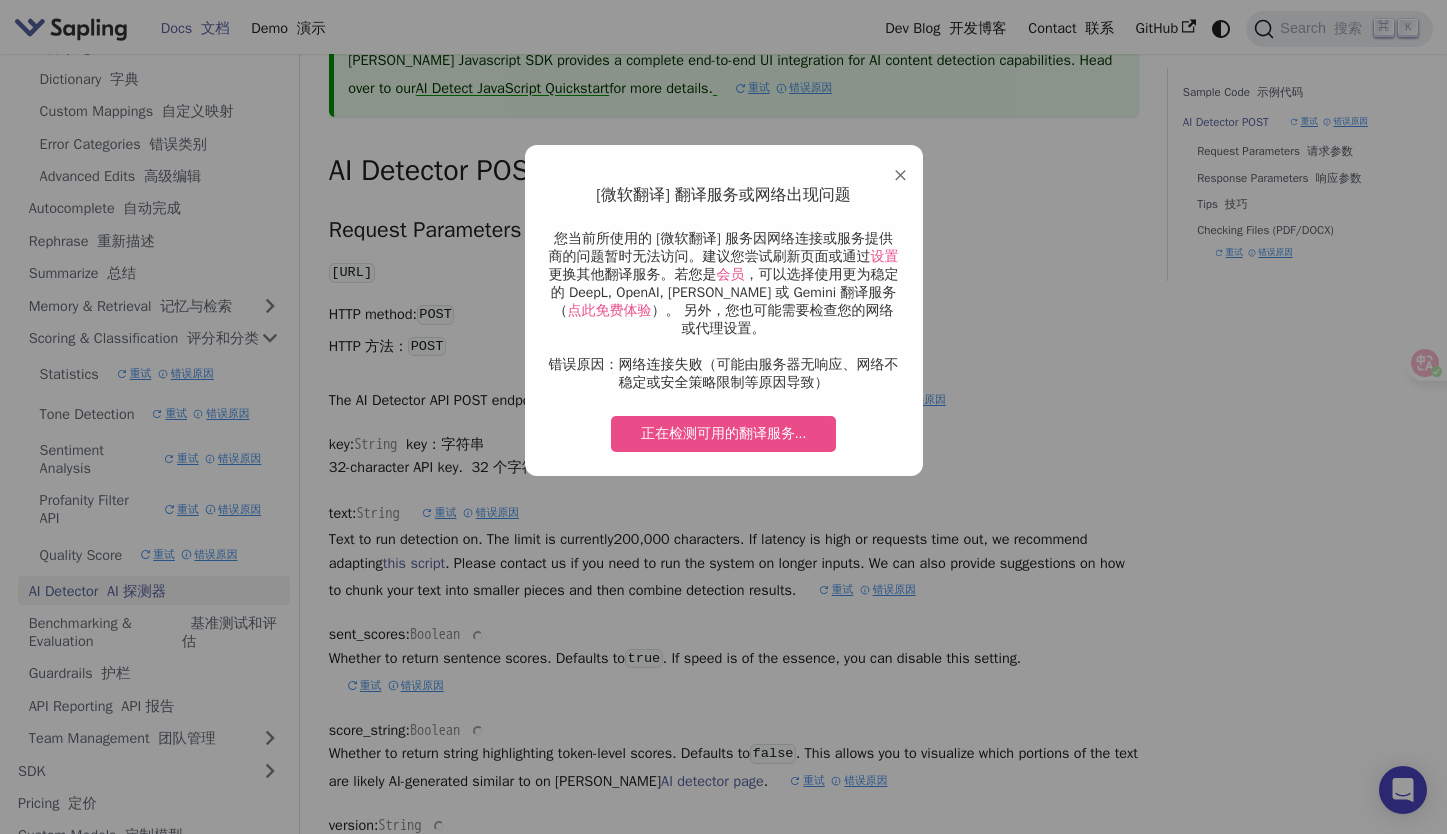 scroll, scrollTop: 1131, scrollLeft: 0, axis: vertical 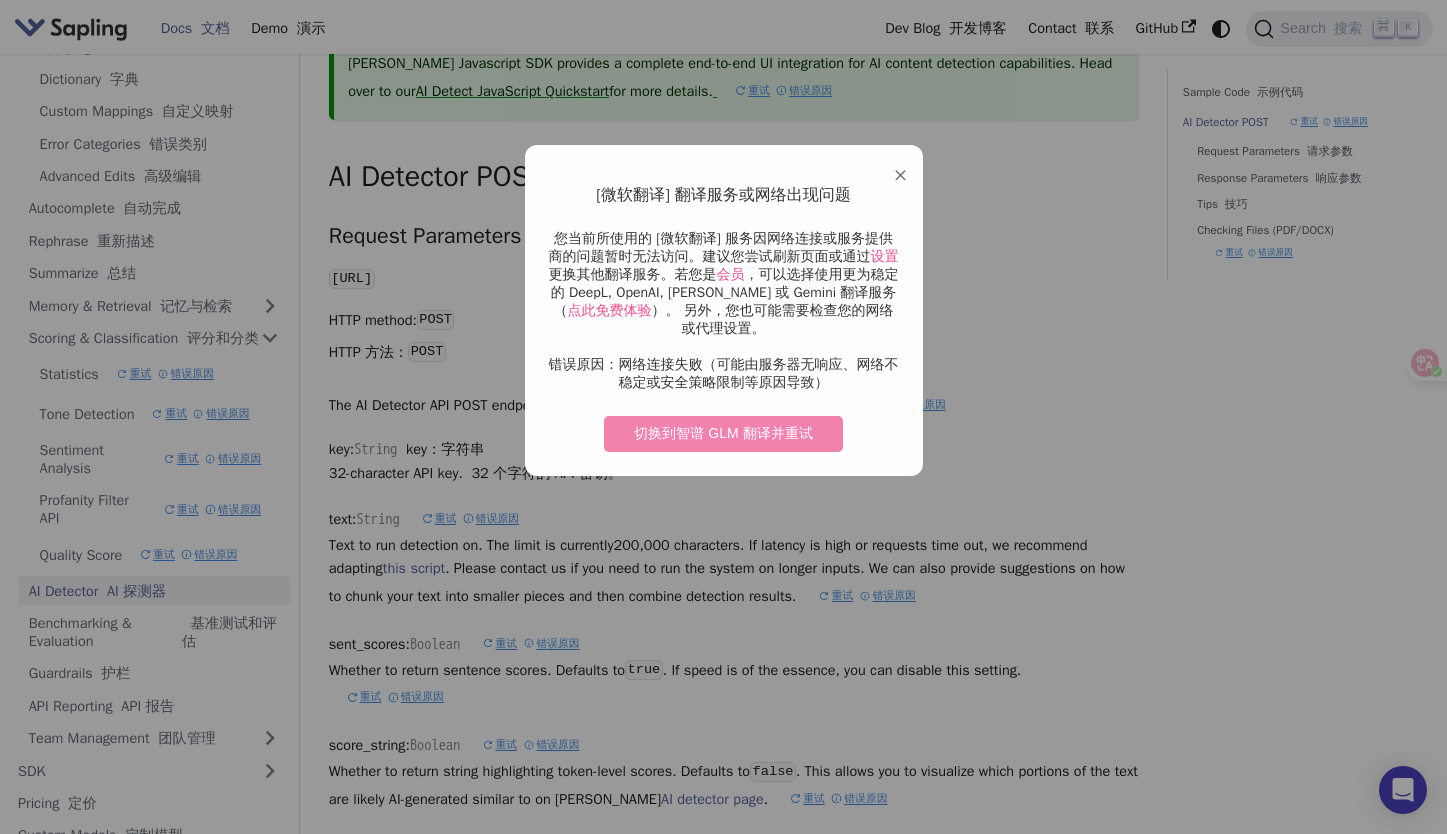 click on "切换到智谱 GLM 翻译并重试" at bounding box center (723, 434) 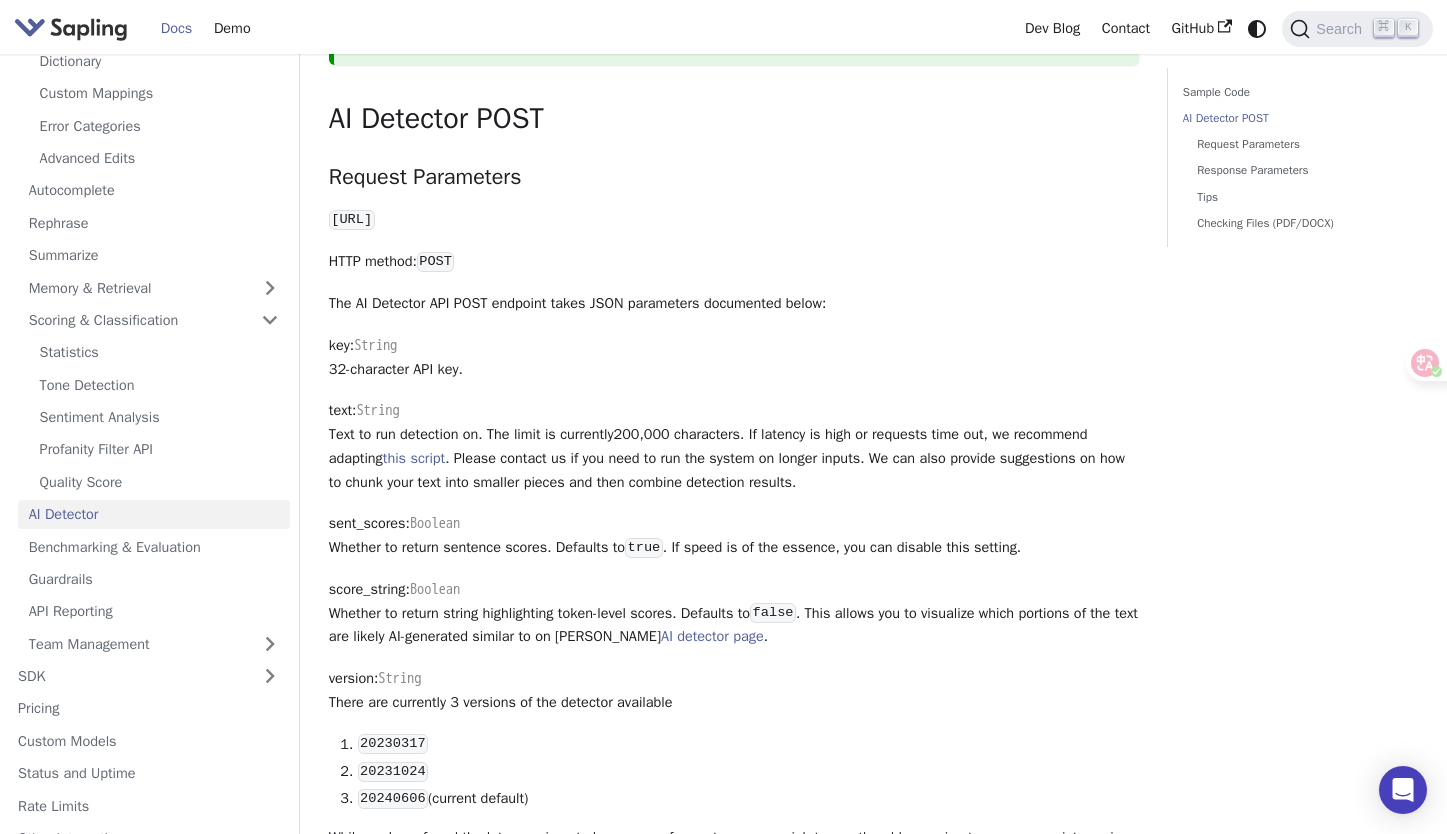 scroll, scrollTop: 288, scrollLeft: 0, axis: vertical 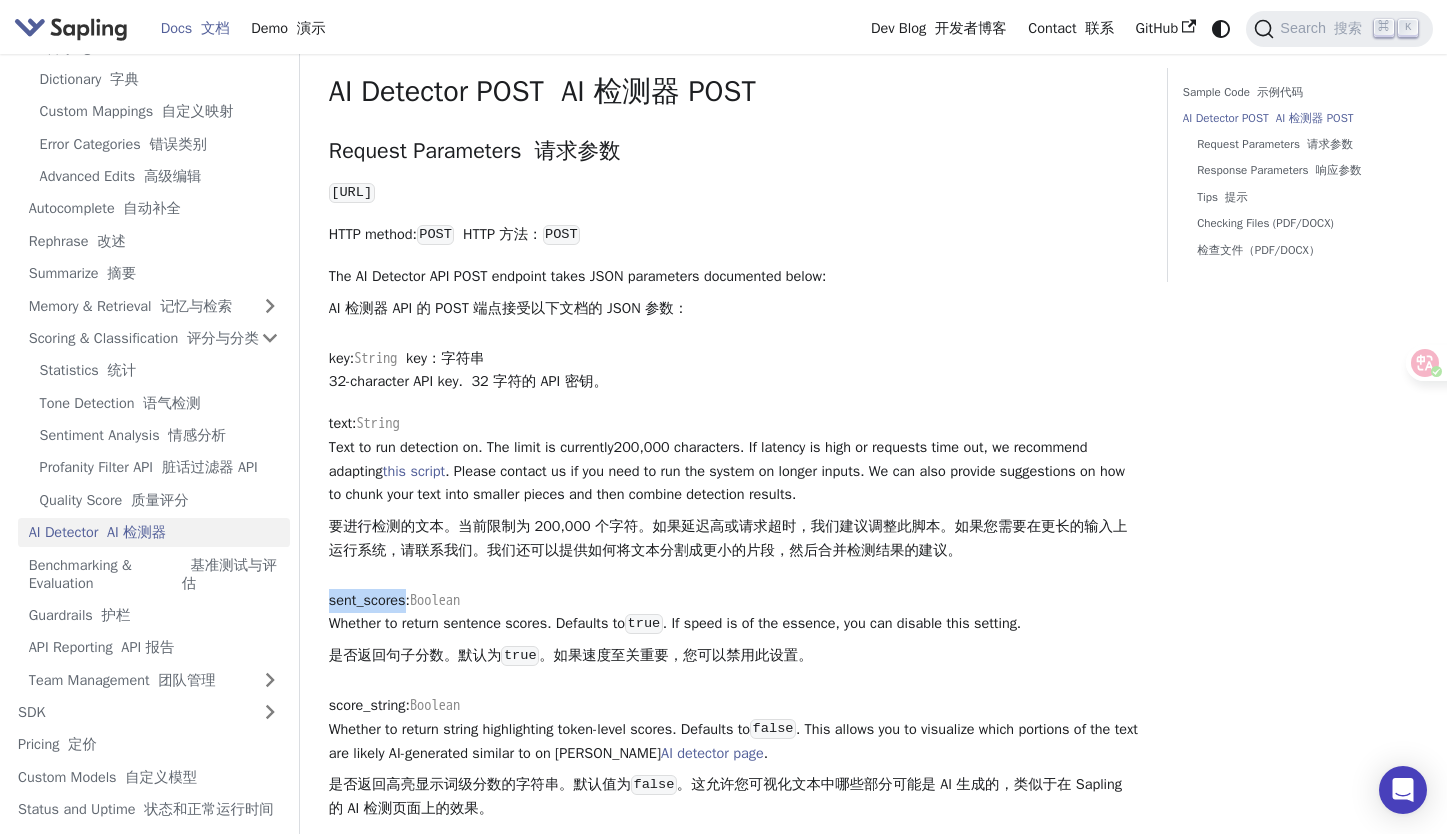 drag, startPoint x: 330, startPoint y: 601, endPoint x: 413, endPoint y: 605, distance: 83.09633 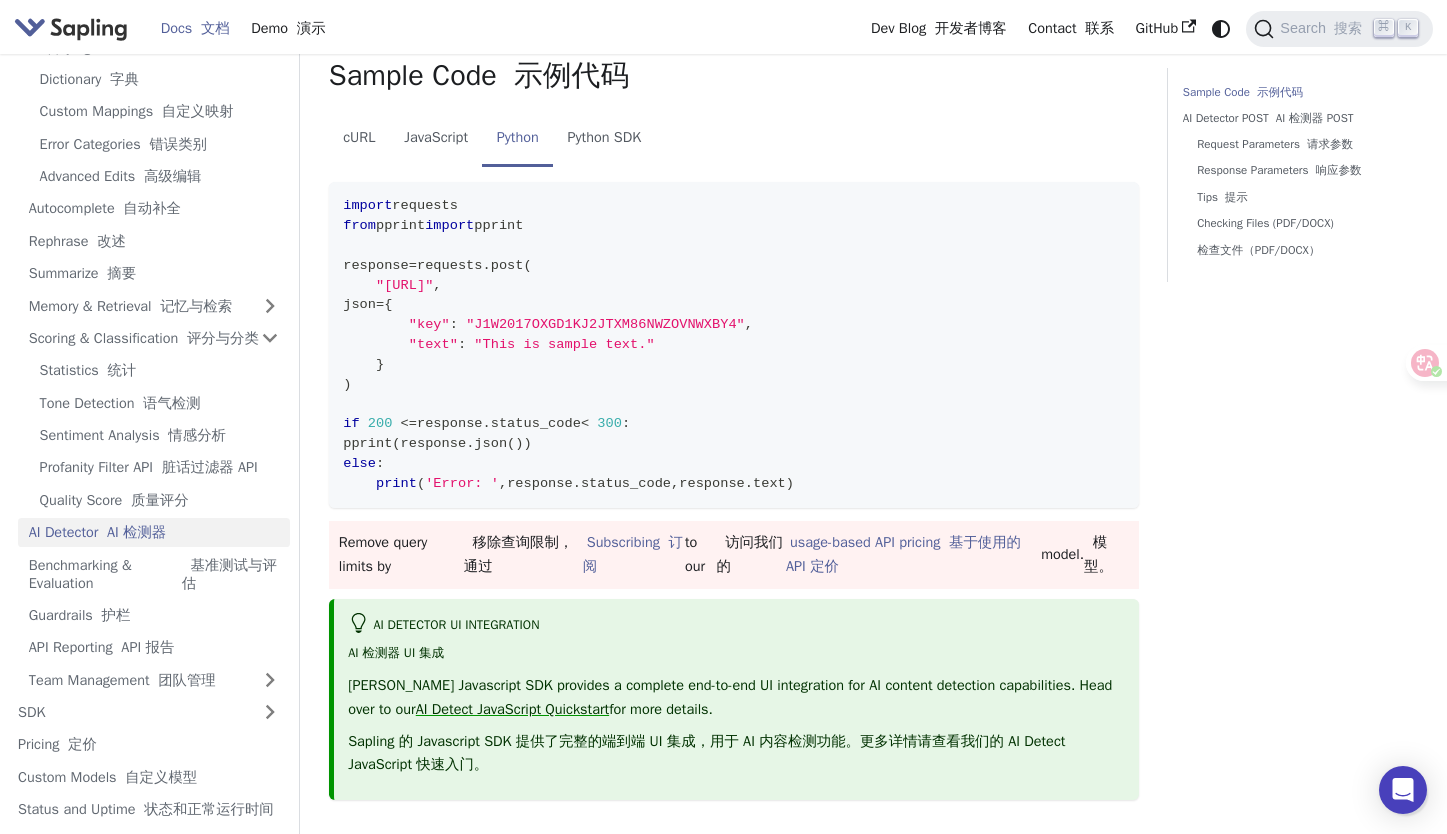 scroll, scrollTop: 348, scrollLeft: 0, axis: vertical 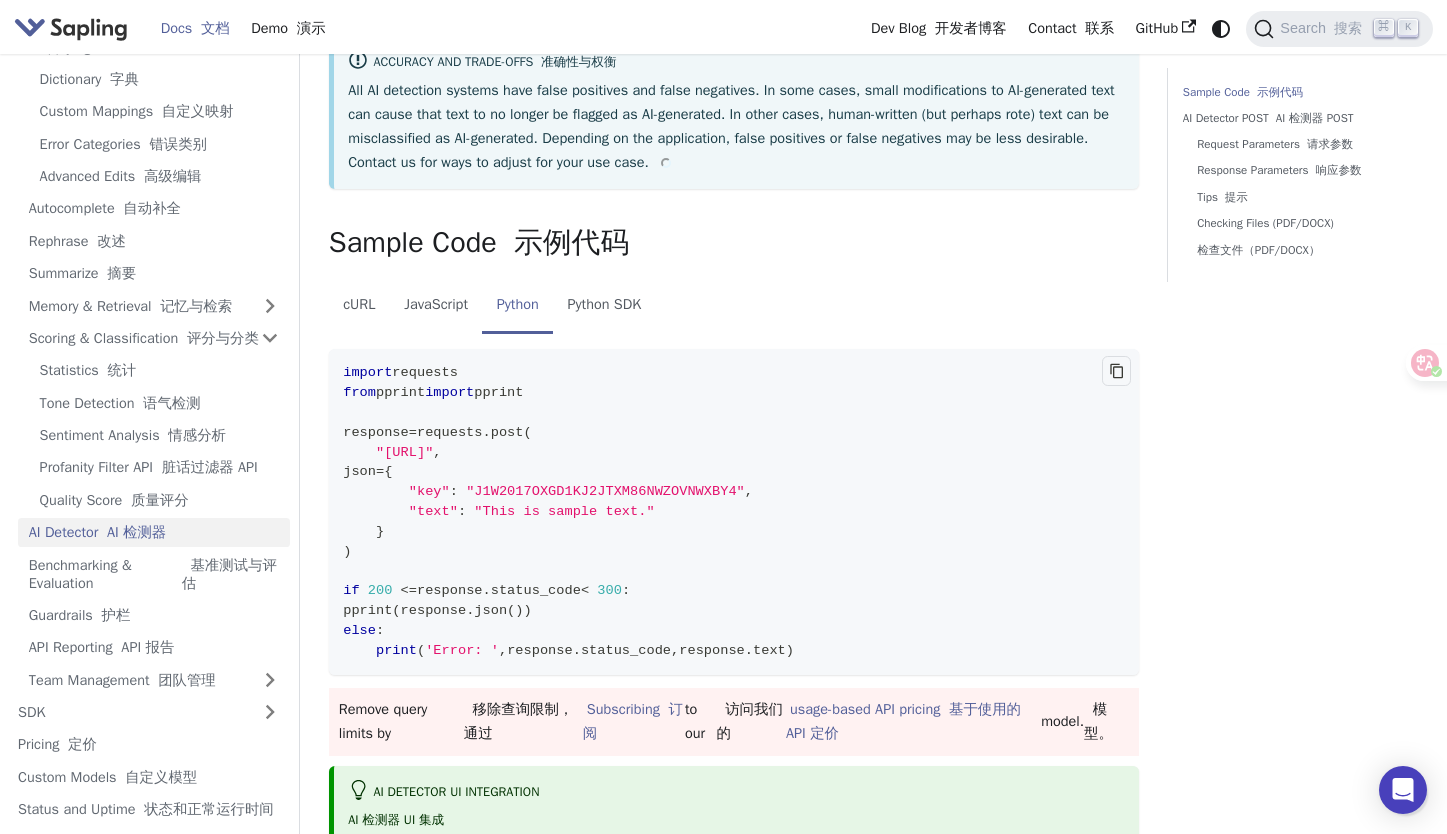 click 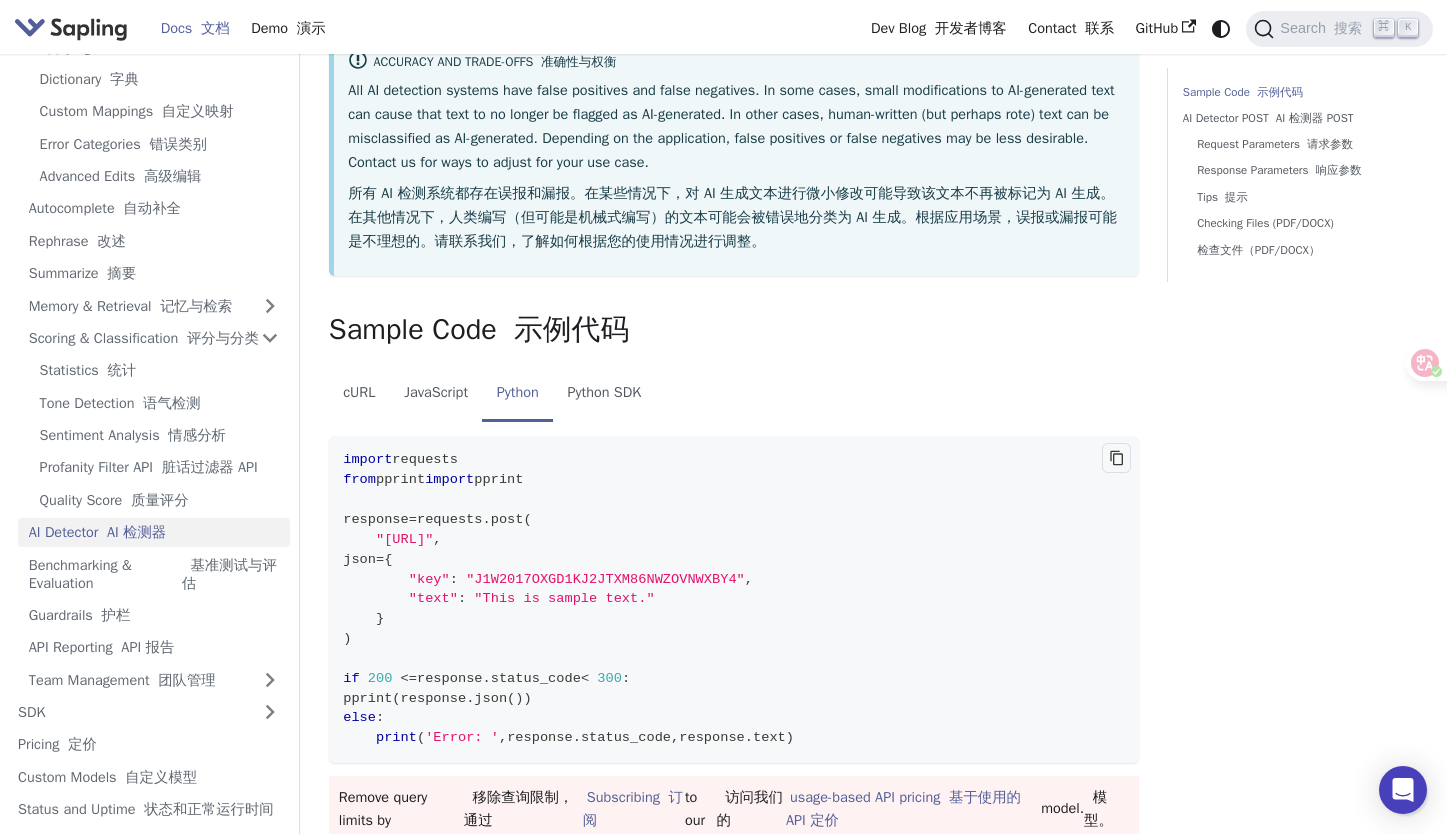 click 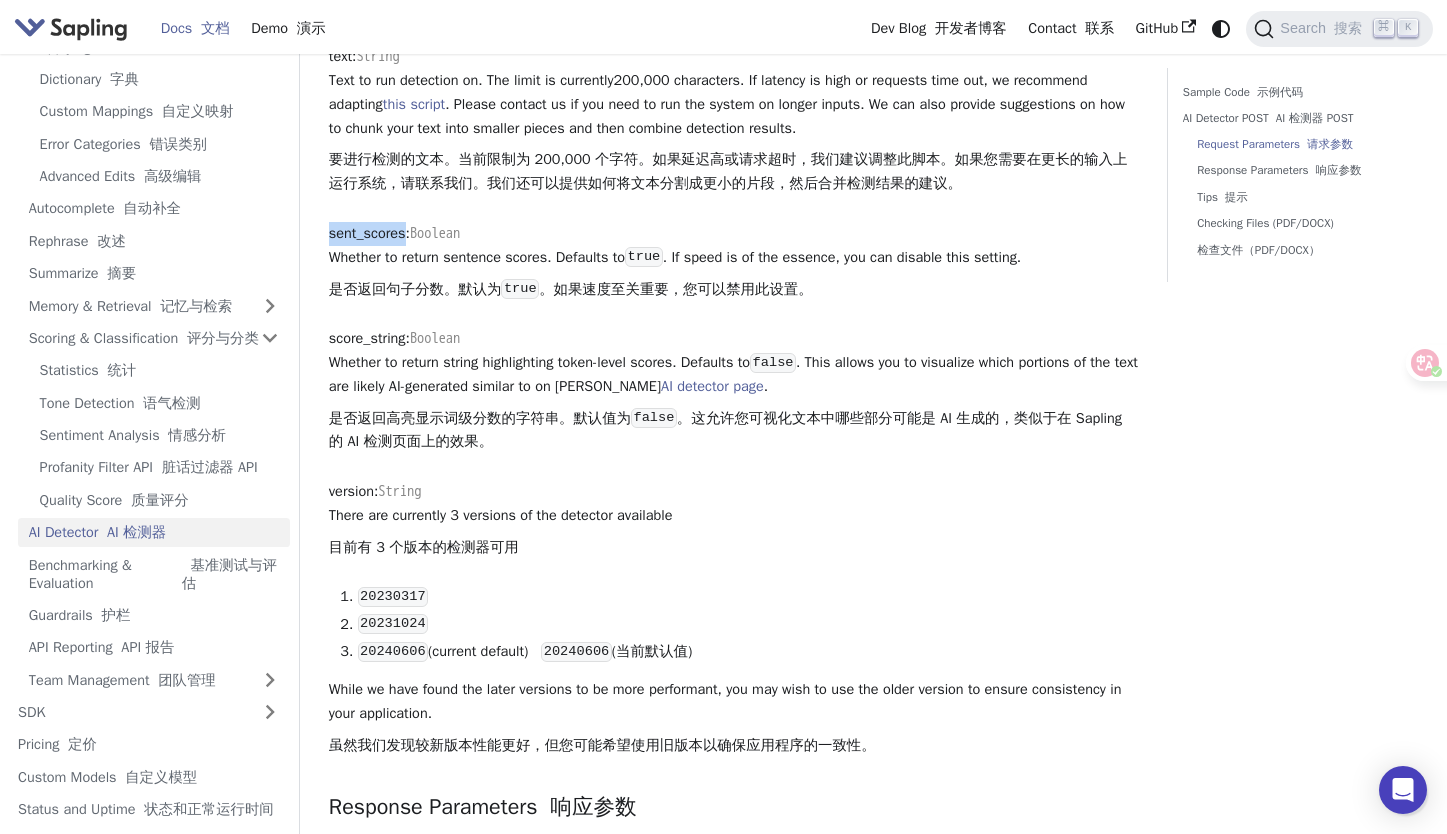 scroll, scrollTop: 1706, scrollLeft: 0, axis: vertical 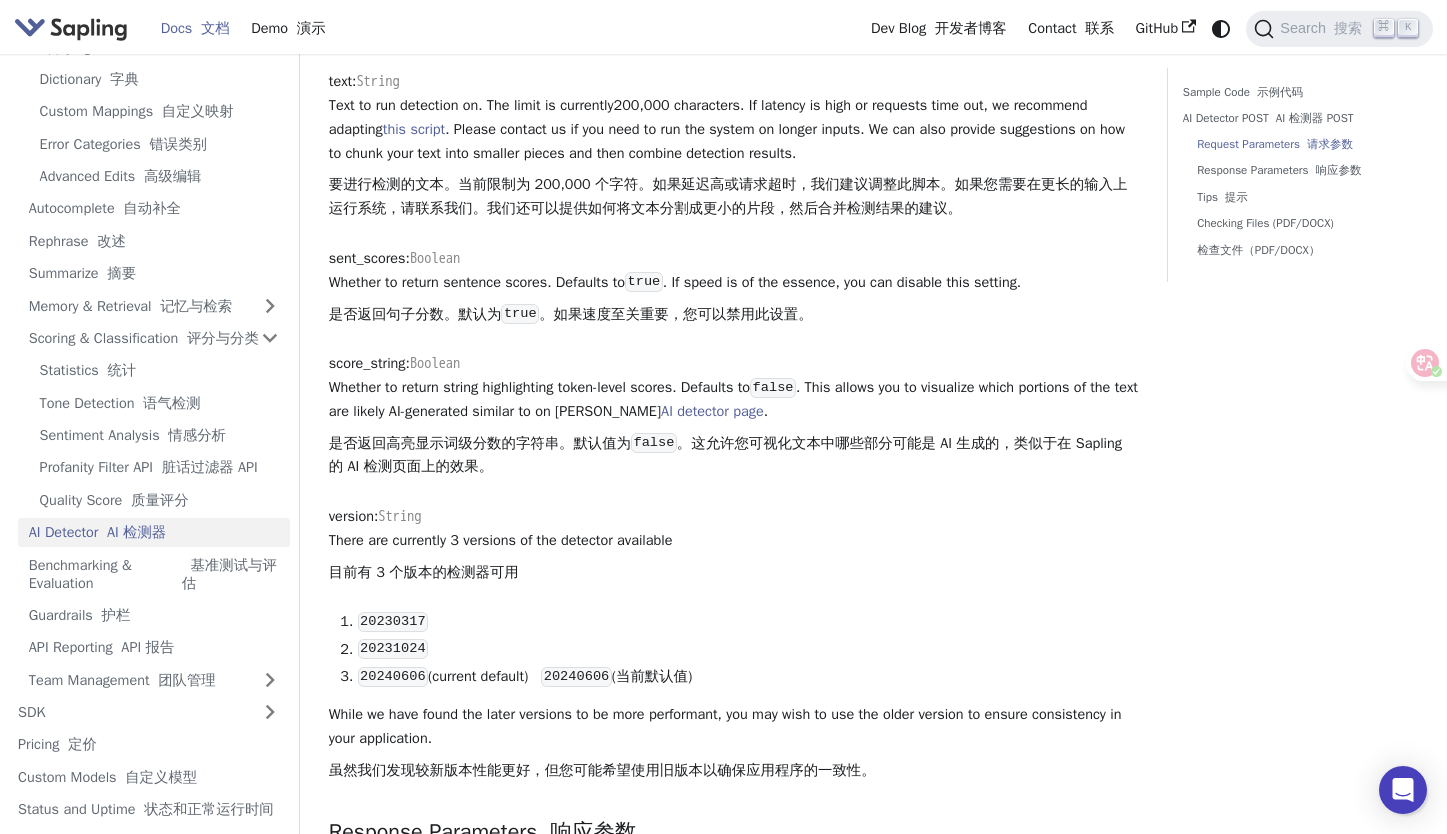 click on "text :  String
Text to run detection on. The limit is currently  200,000 characters .
If latency is high or requests time out, we recommend adapting
this script .
Please contact us if you need to run the system on longer inputs.
We can also provide suggestions on how to chunk your text into smaller pieces
and then combine detection results.  要进行检测的文本。当前限制为 200,000 个字符。如果延迟高或请求超时，我们建议调整此脚本。如果您需要在更长的输入上运行系统，请联系我们。我们还可以提供如何将文本分割成更小的片段，然后合并检测结果的建议。" at bounding box center [734, 149] 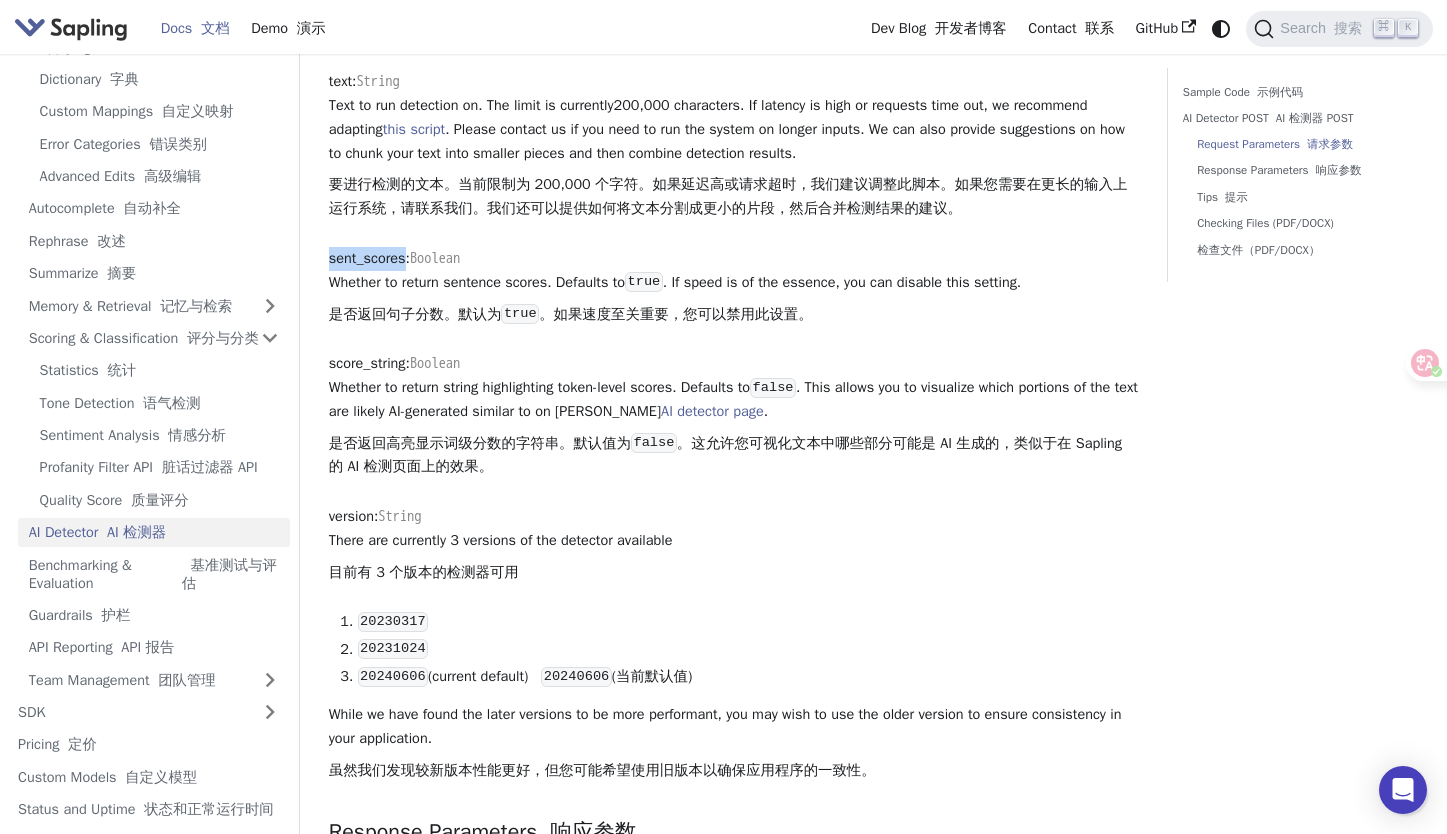 drag, startPoint x: 328, startPoint y: 260, endPoint x: 413, endPoint y: 261, distance: 85.00588 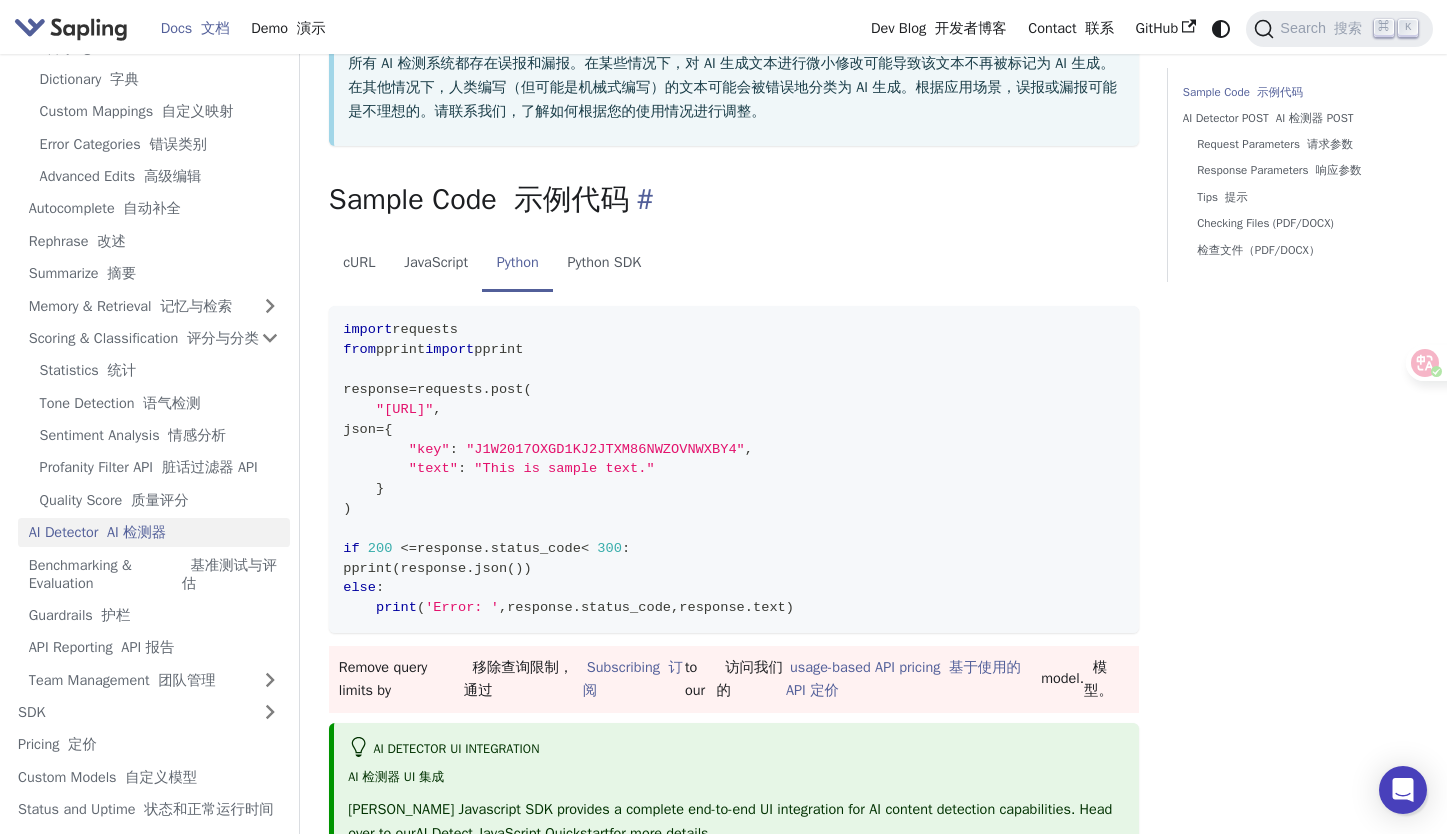 scroll, scrollTop: 0, scrollLeft: 0, axis: both 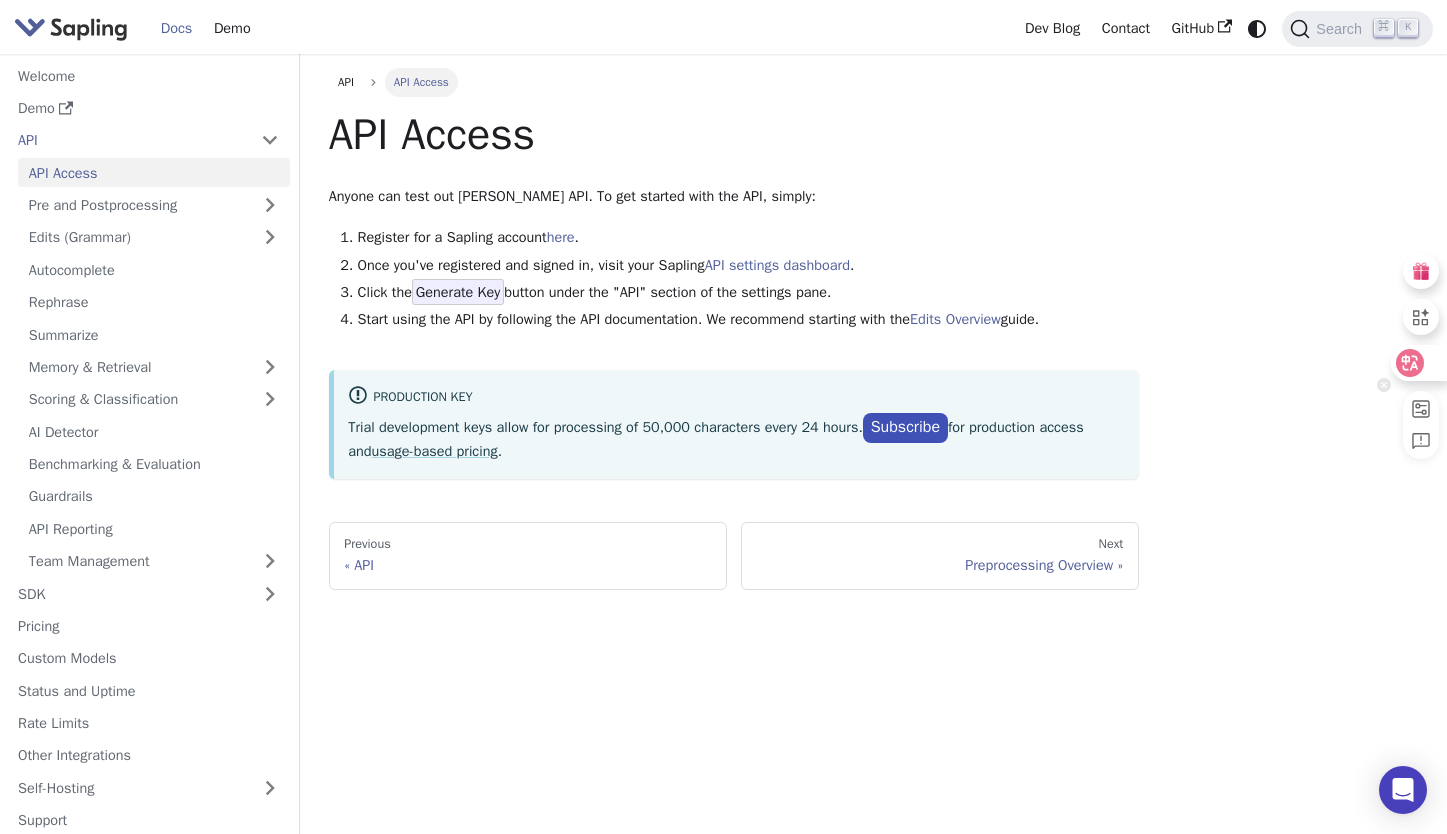 click 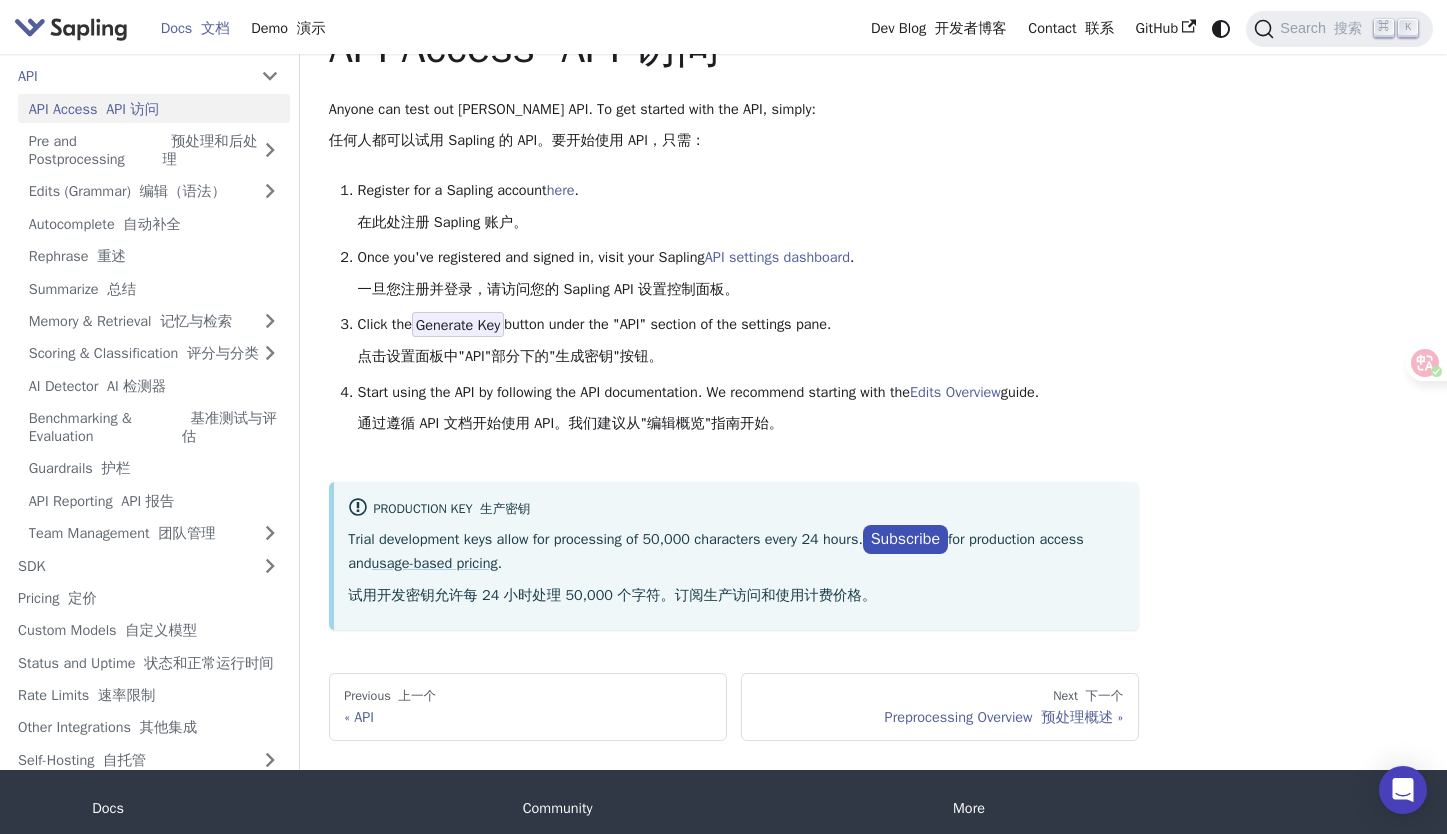 scroll, scrollTop: 93, scrollLeft: 0, axis: vertical 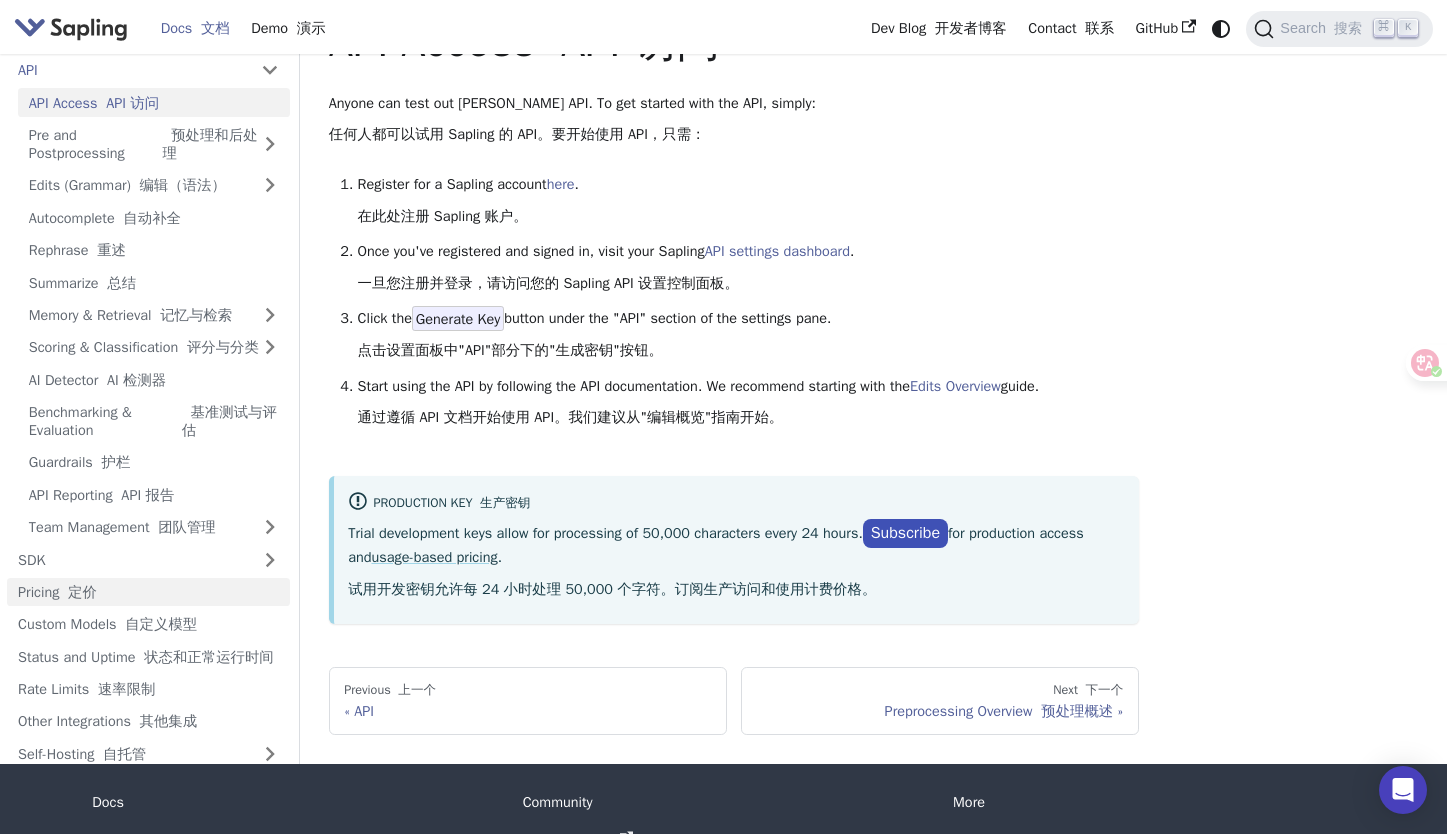 click on "Pricing    定价" at bounding box center (148, 592) 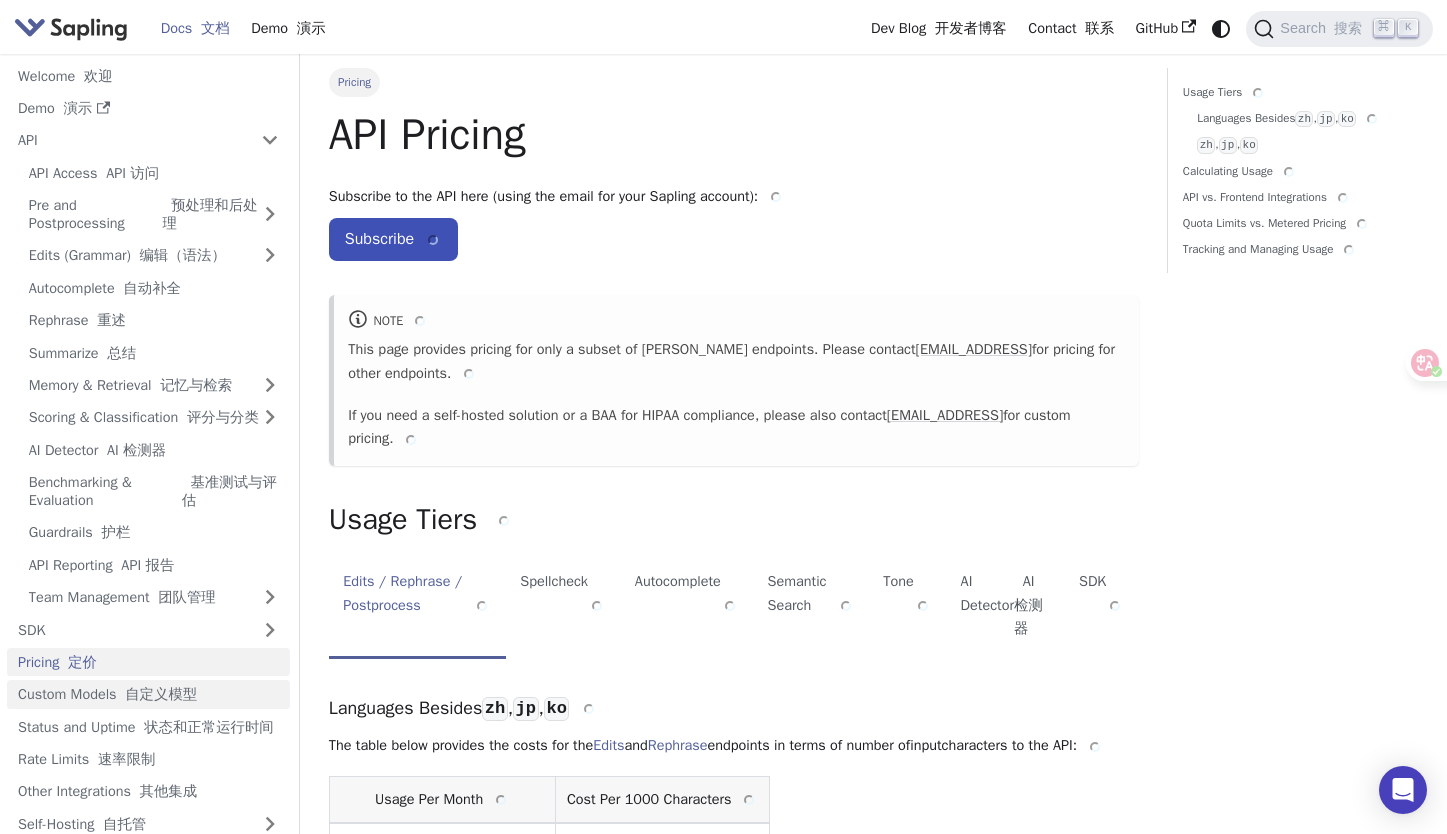 click on "自定义模型" at bounding box center (161, 694) 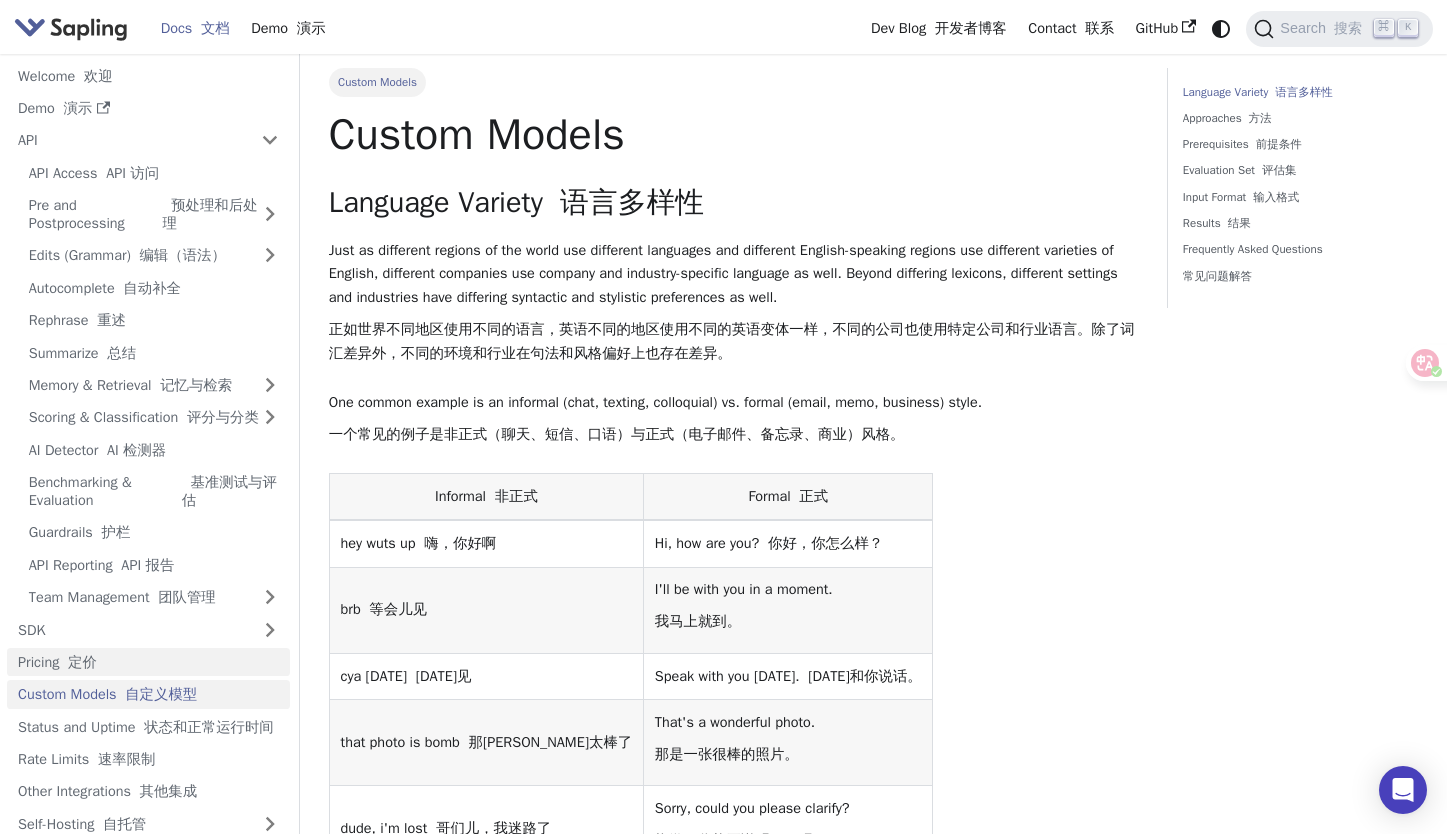 click on "Pricing    定价" at bounding box center (148, 662) 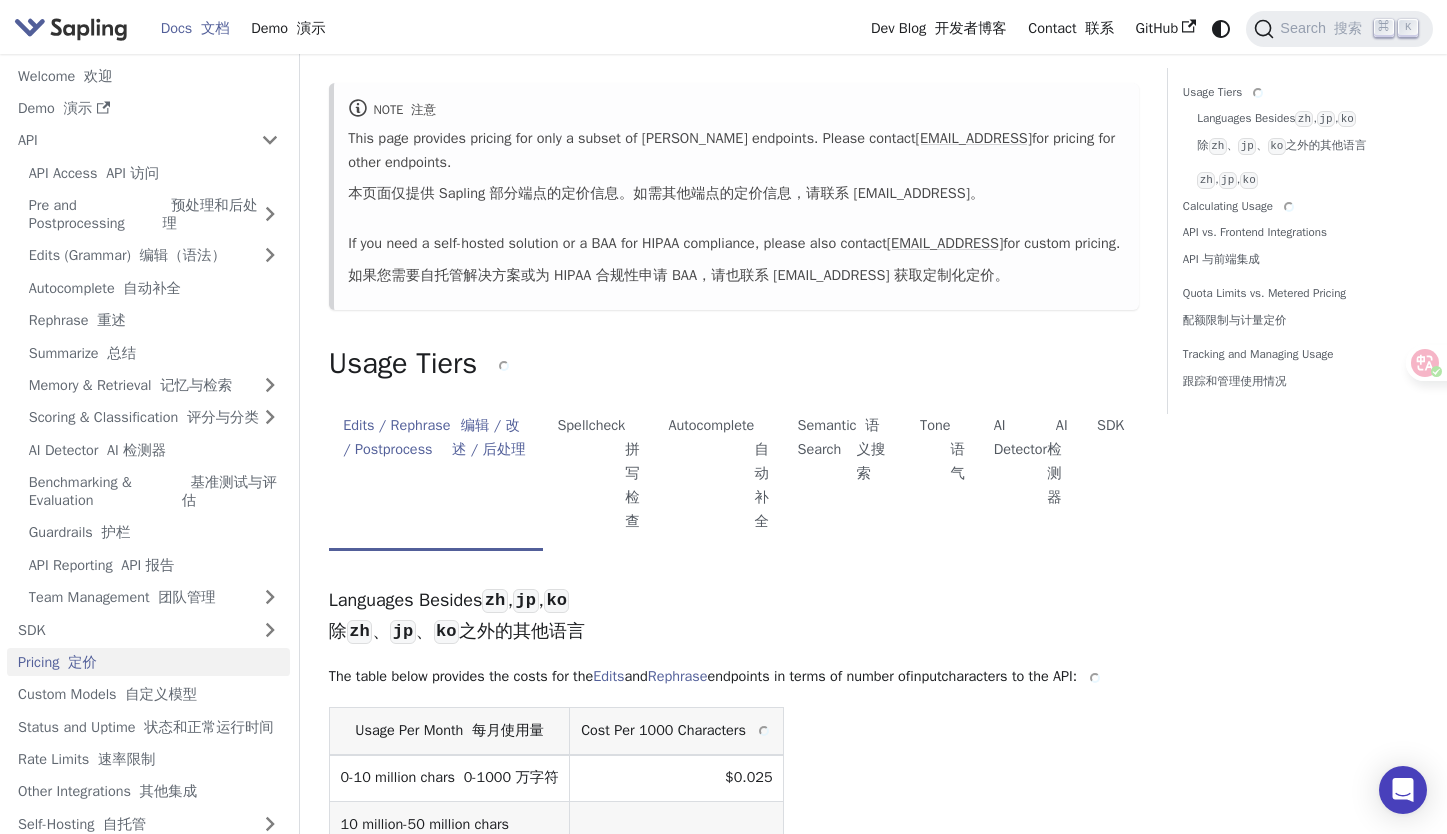 scroll, scrollTop: 269, scrollLeft: 0, axis: vertical 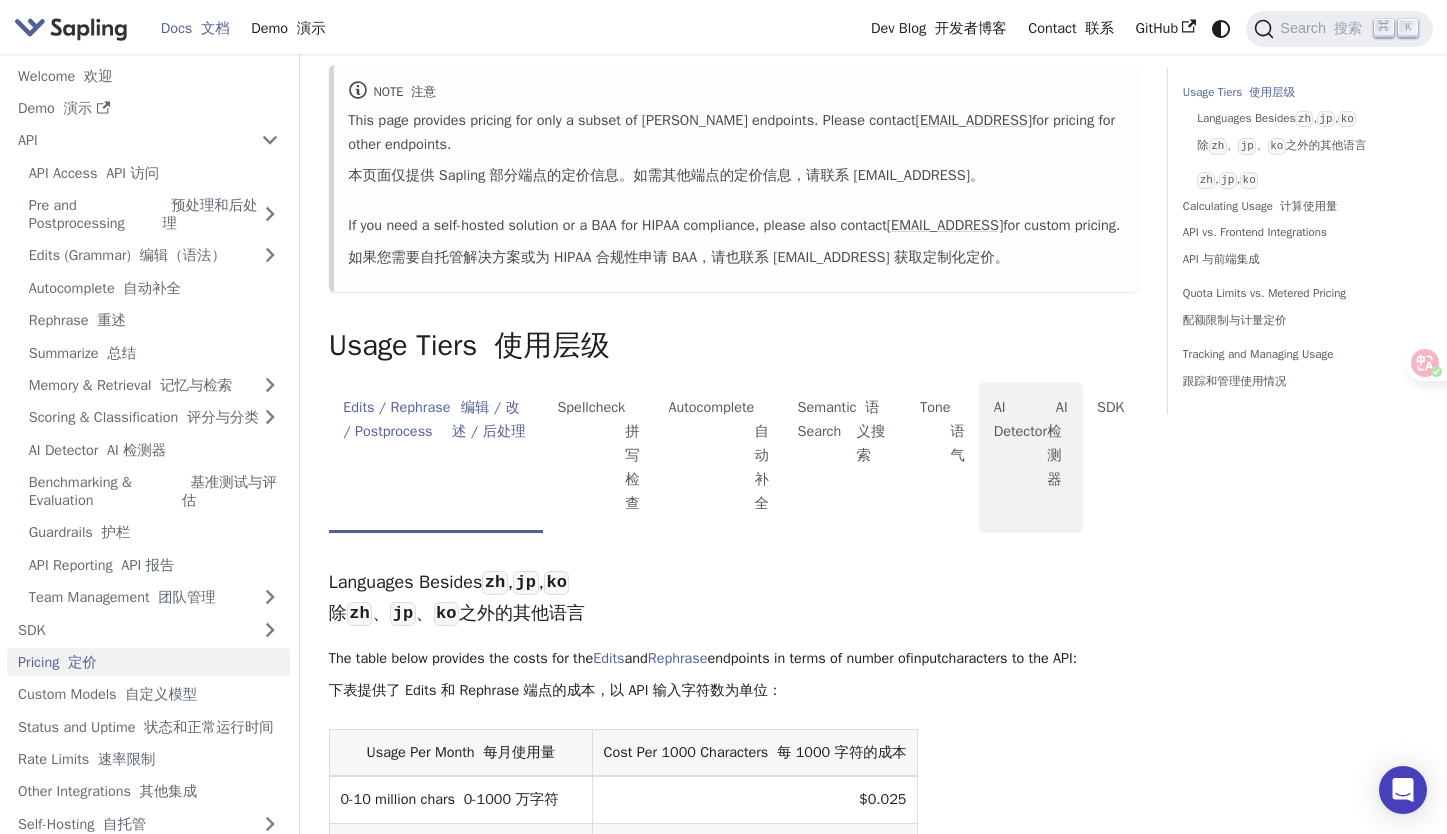 click on "AI 检测器" at bounding box center (1057, 442) 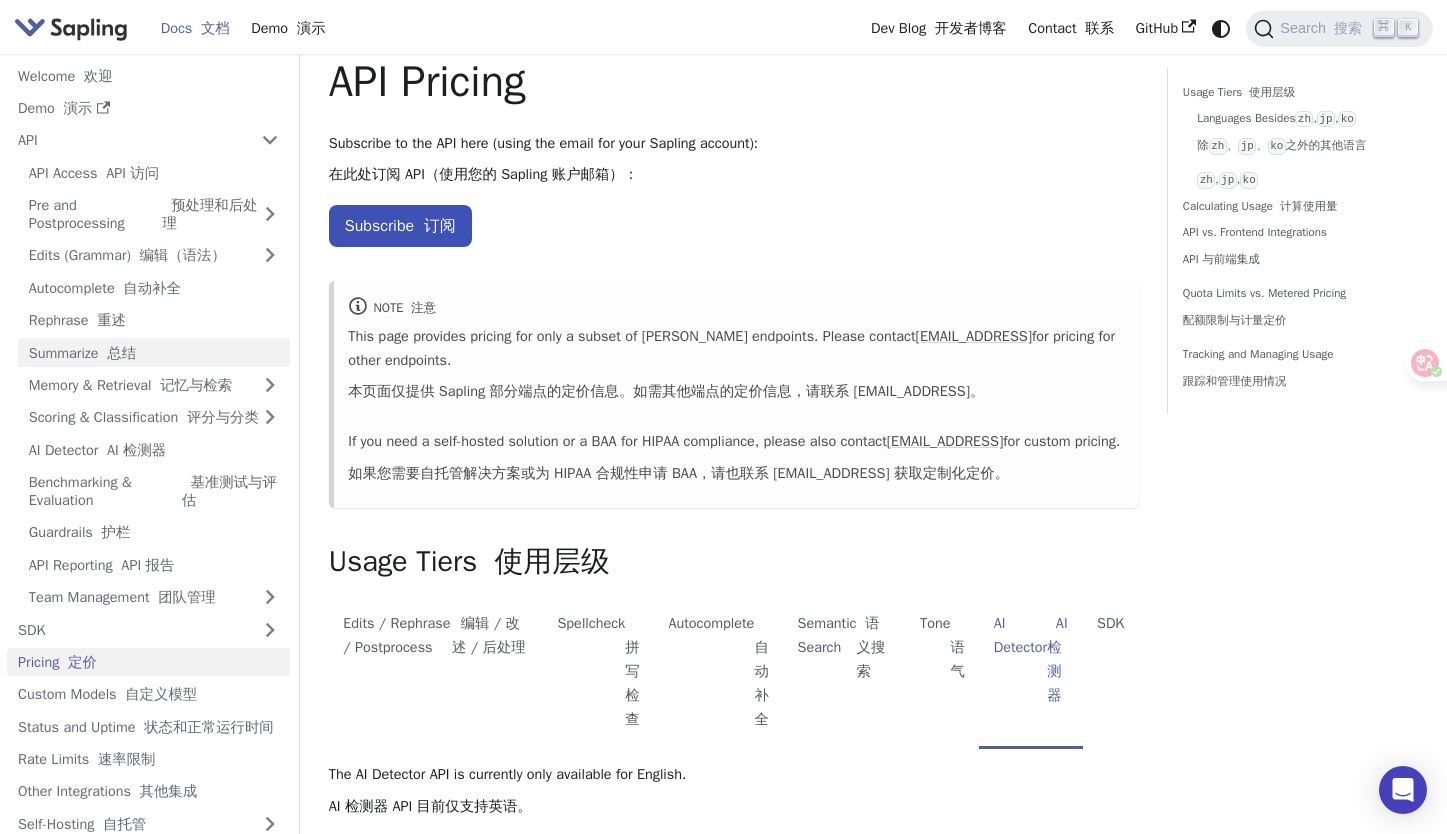 scroll, scrollTop: 0, scrollLeft: 0, axis: both 